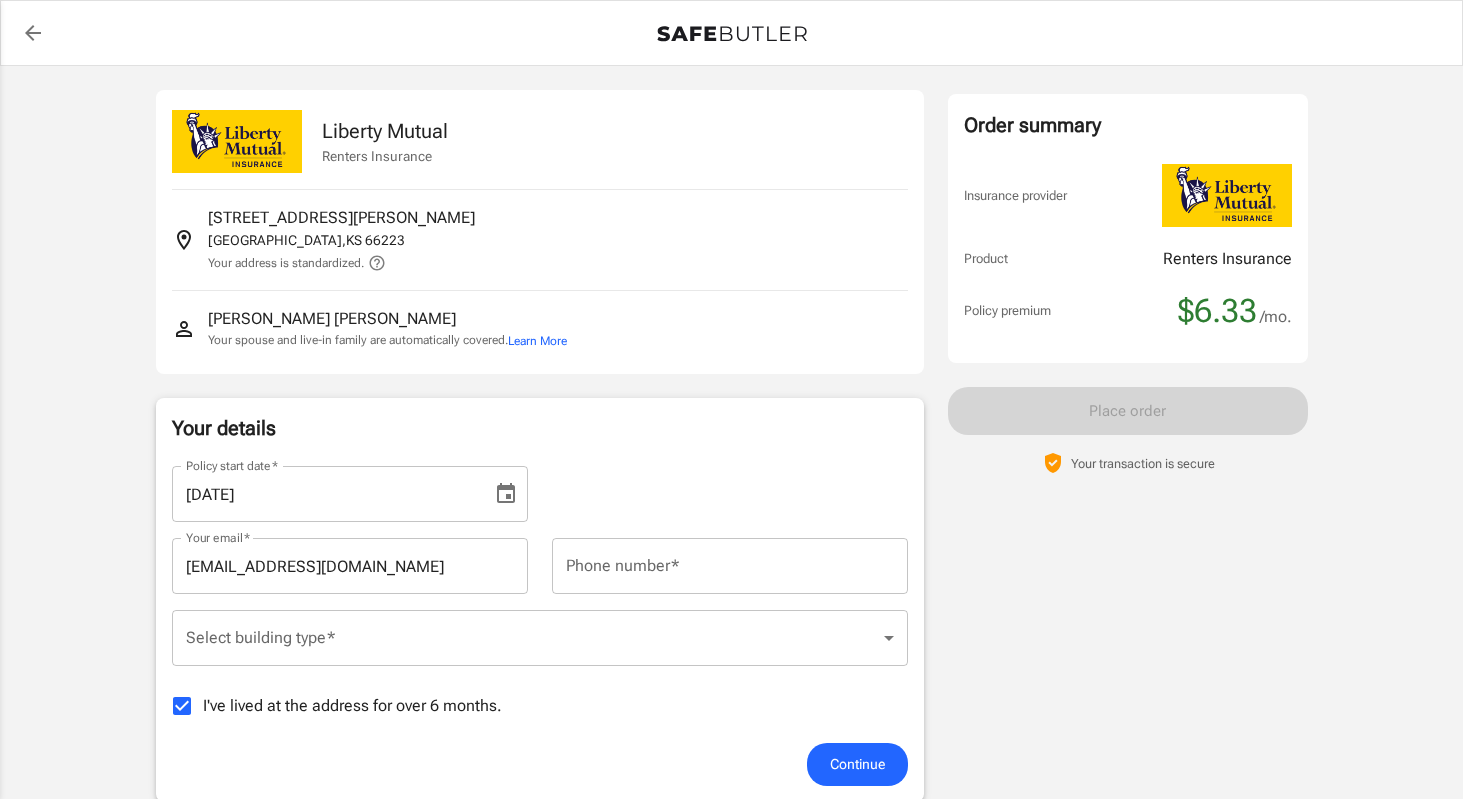 scroll, scrollTop: 0, scrollLeft: 0, axis: both 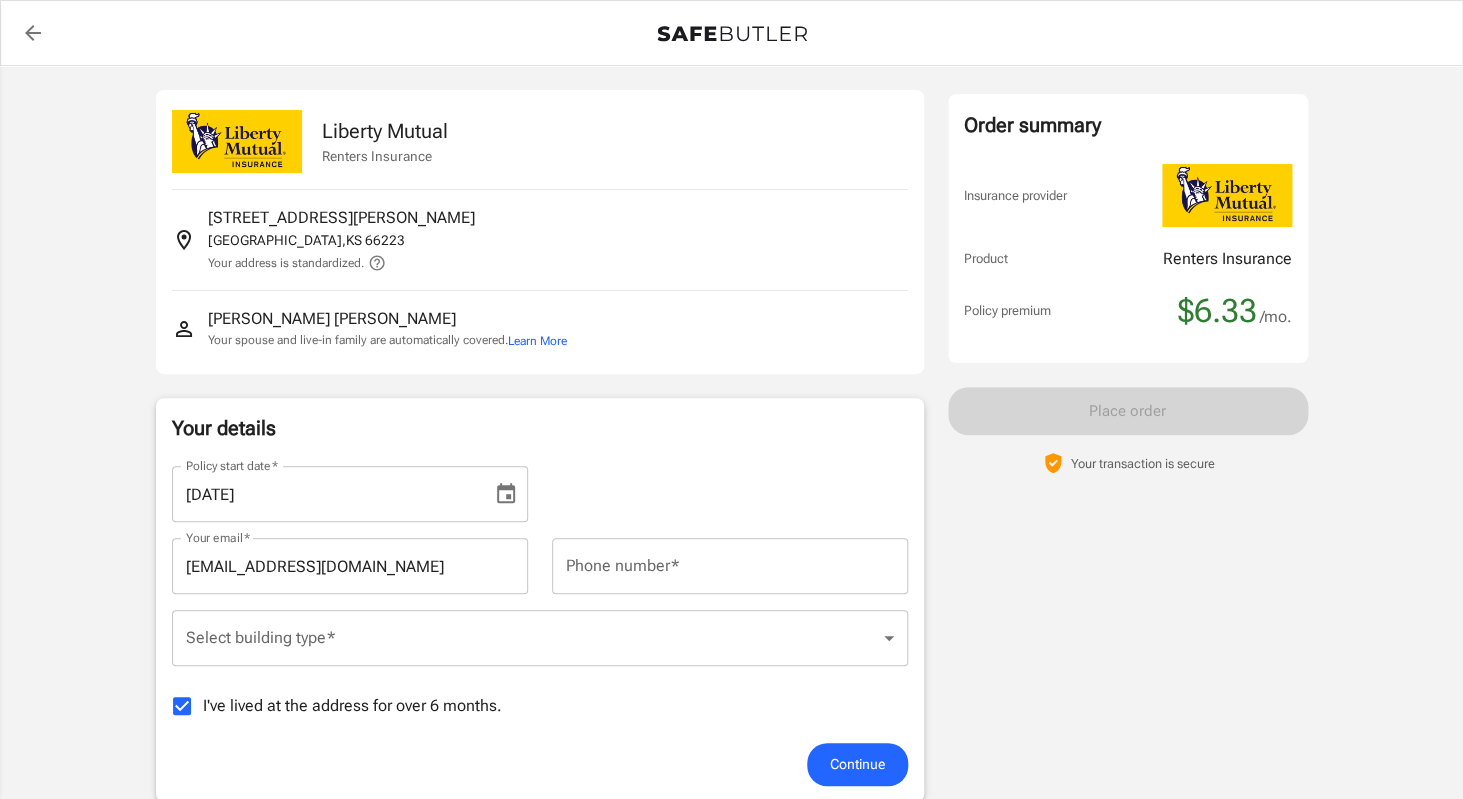 click on "Order summary Insurance provider Product Renters Insurance Policy premium $6.33 /mo. Online purchase discount applied. Payment frequency No additional fees. [DATE] Due $6.33 Place order   Your transaction is secure" at bounding box center [1128, 908] 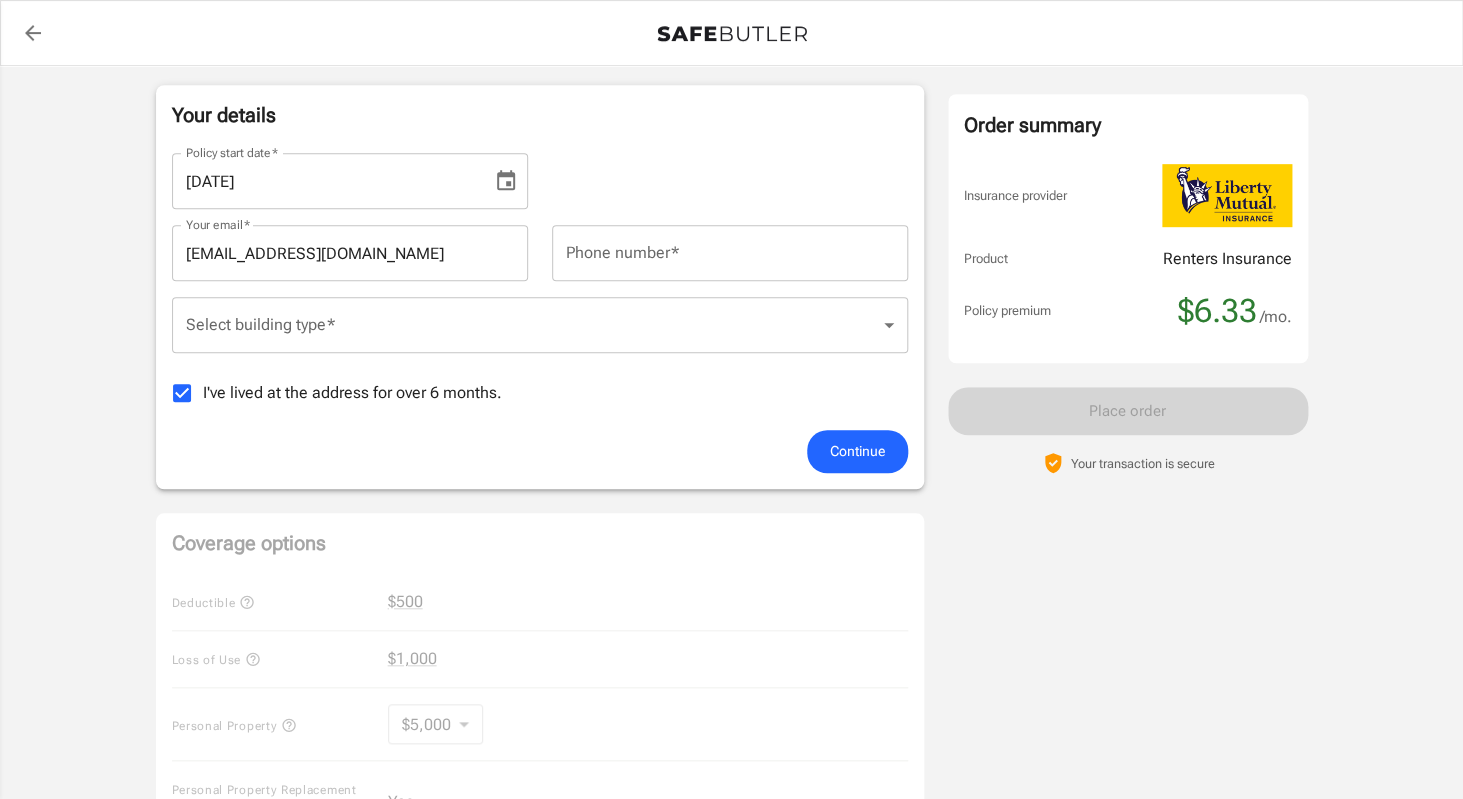 scroll, scrollTop: 328, scrollLeft: 0, axis: vertical 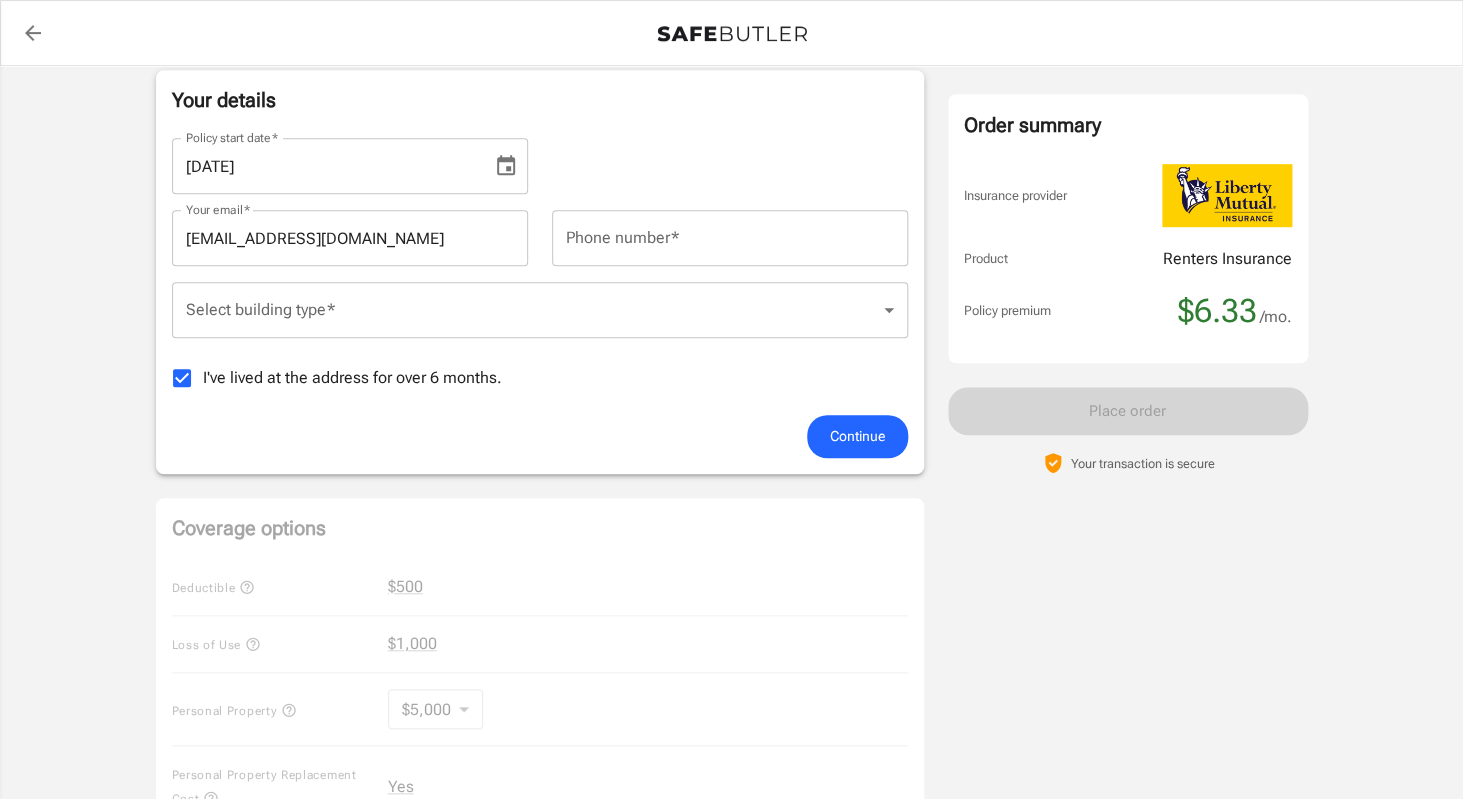 click 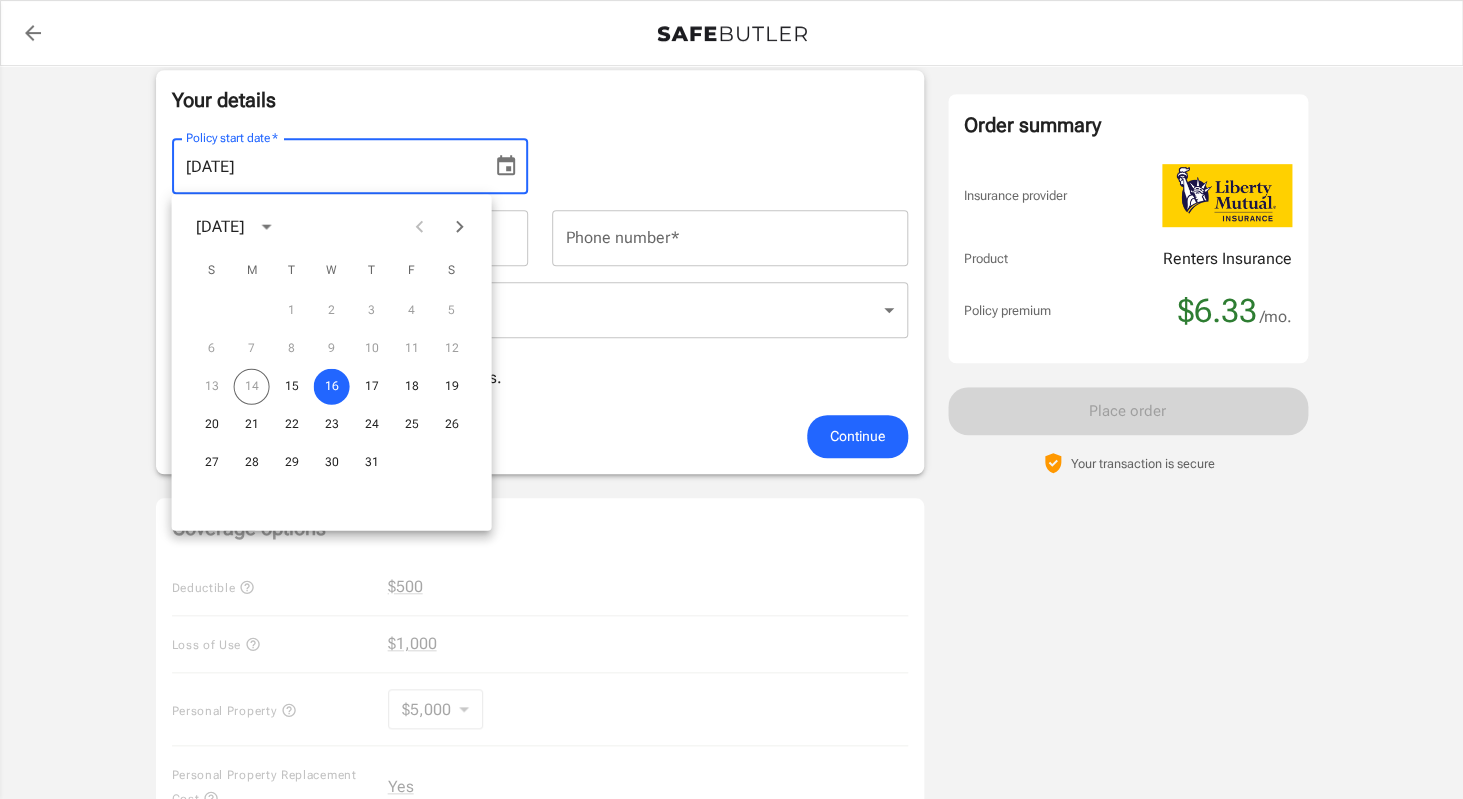 click 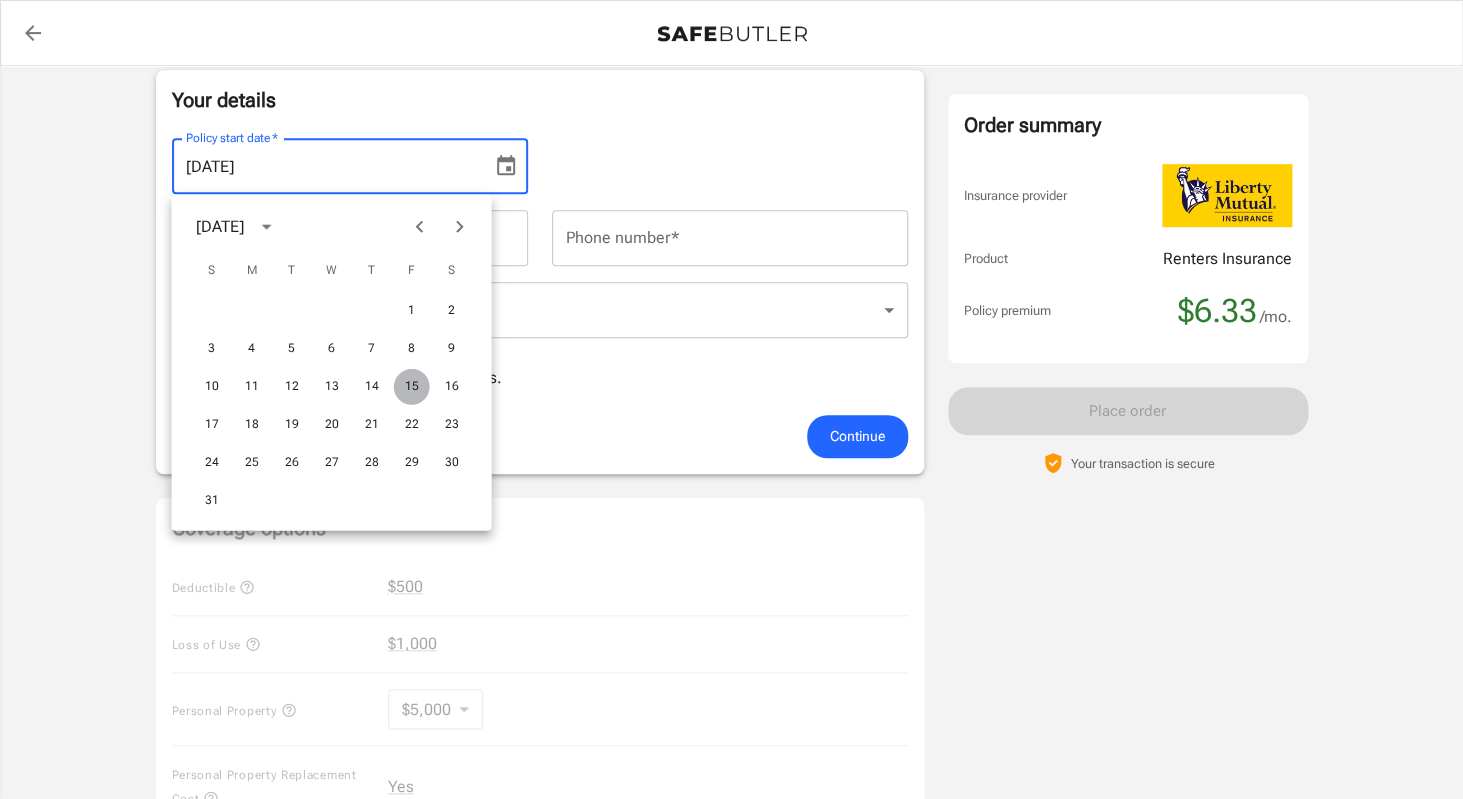 click on "15" at bounding box center (412, 387) 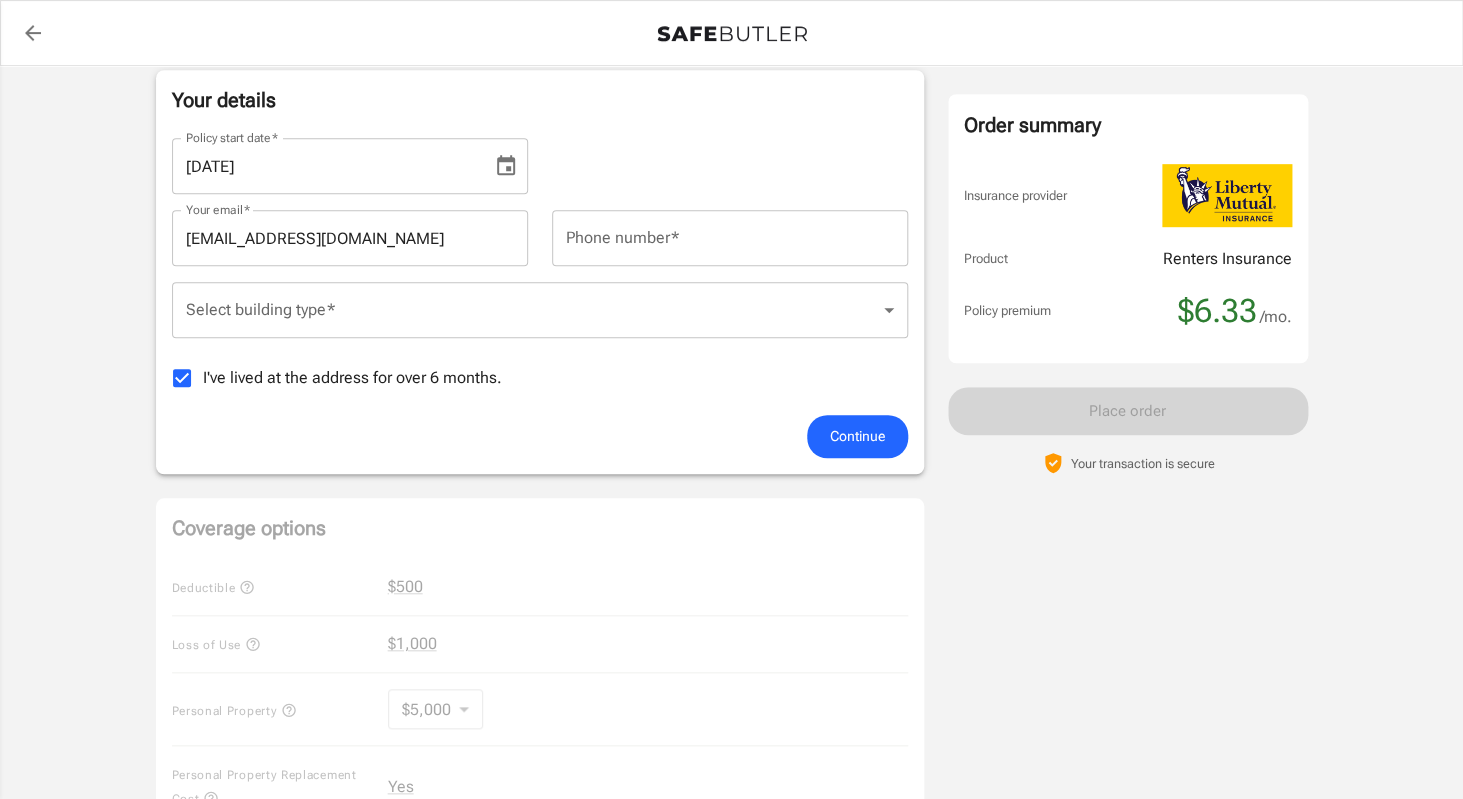 click on "Policy premium $ 6.33 /mo Liberty Mutual Renters Insurance [STREET_ADDRESS][PERSON_NAME] Your address is standardized. [PERSON_NAME] Your spouse and live-in family are automatically covered.  Learn More Your details Policy start date   * [DATE] Policy start date   * Your email   * [EMAIL_ADDRESS][DOMAIN_NAME] Your email   * Phone number   * Phone number   * Select building type   * ​ Select building type   * I've lived at the address for over 6 months. Previous Address     Your Previous Address If you have lived at the insured address for less than 6 months, Liberty Mutual requires your previous address. Street address Street address Apt, suite, etc. (optional) Apt, suite, etc. (optional) City City State [US_STATE] [US_STATE] [US_STATE] [US_STATE] [US_STATE] [US_STATE] [US_STATE] [US_STATE] [US_STATE] [US_STATE] [US_STATE] [US_STATE] [US_STATE] [US_STATE] [US_STATE] [US_STATE] [US_STATE] [US_STATE] [US_STATE] [US_STATE] [US_STATE] [US_STATE]" at bounding box center (731, 617) 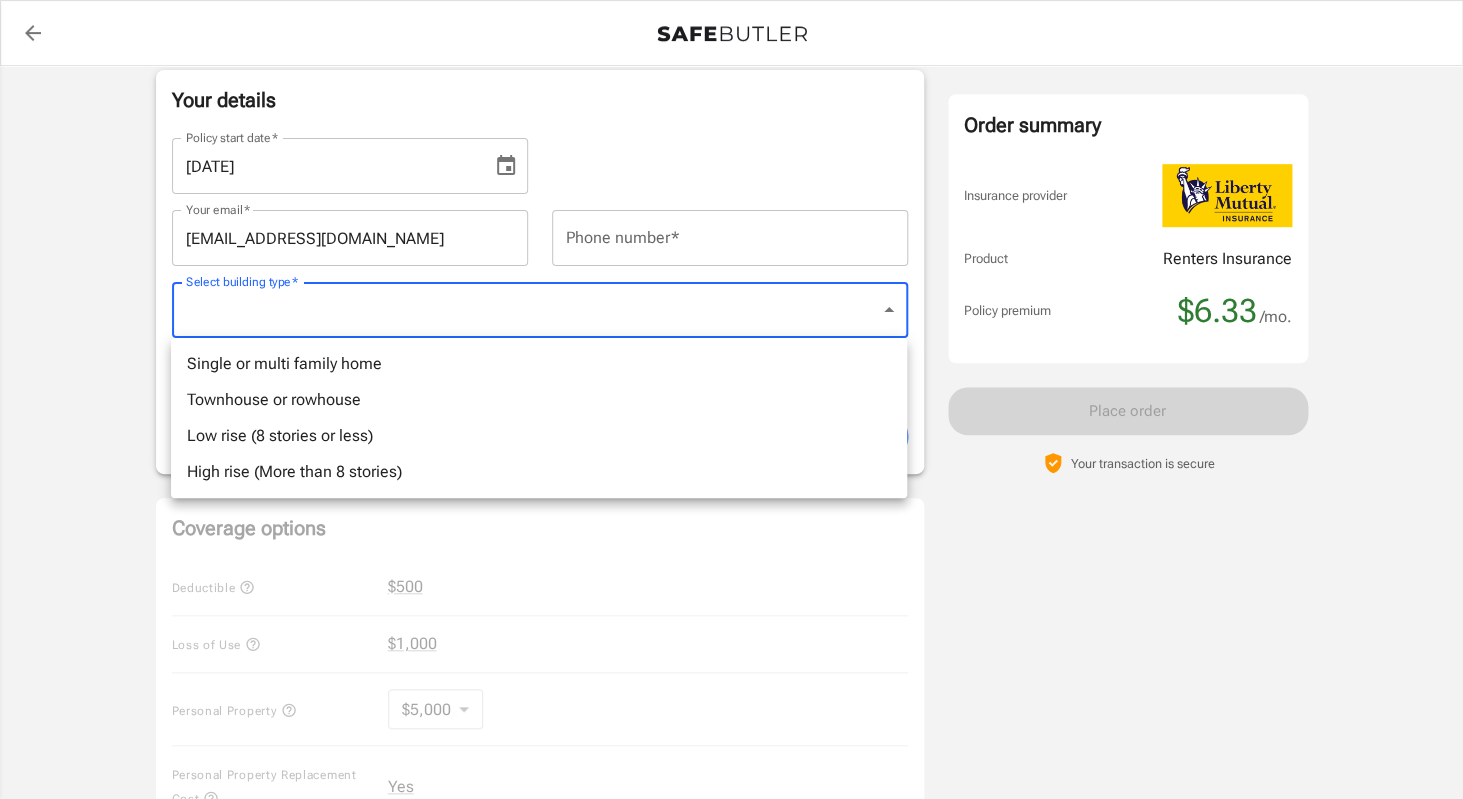 click at bounding box center (731, 399) 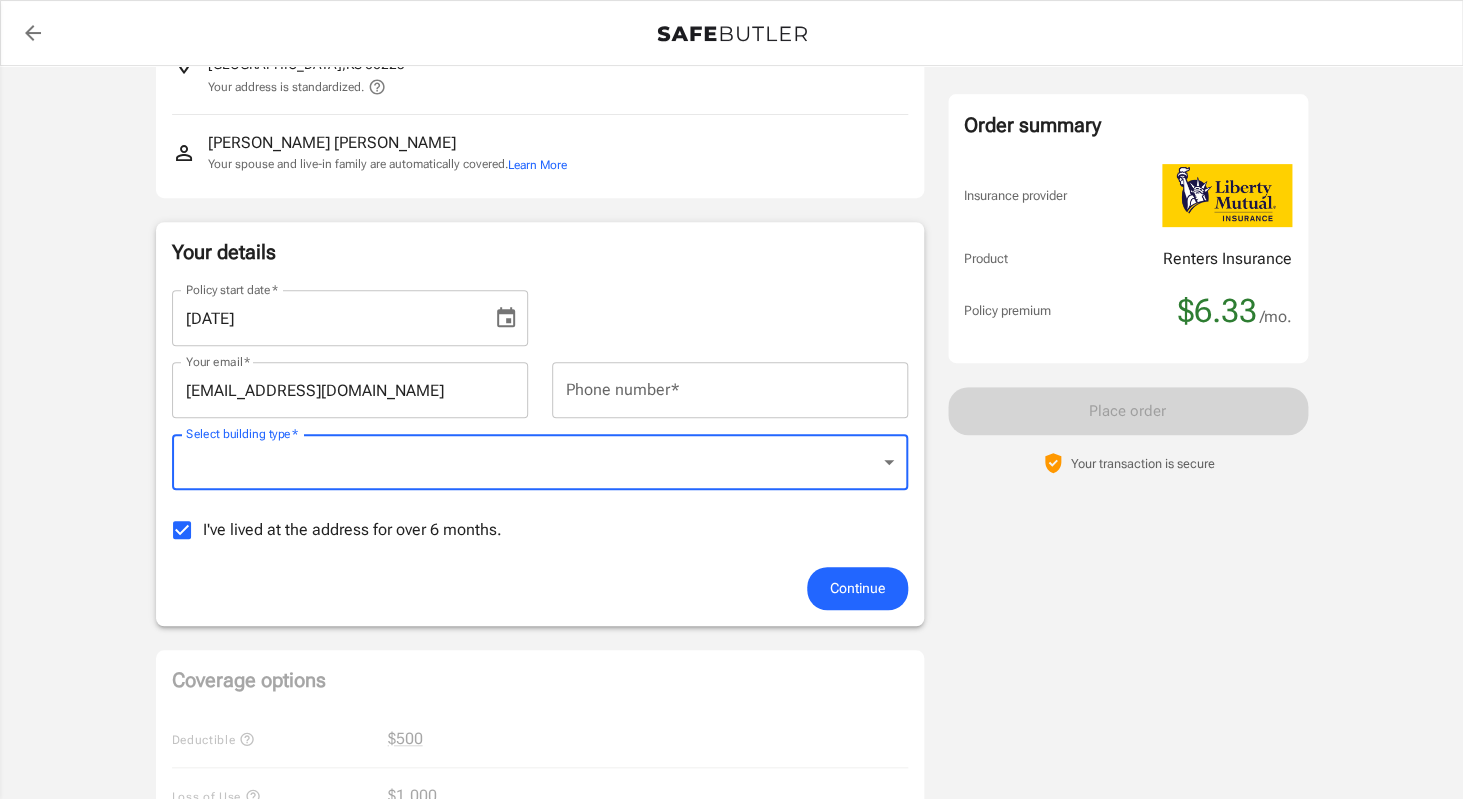 scroll, scrollTop: 208, scrollLeft: 0, axis: vertical 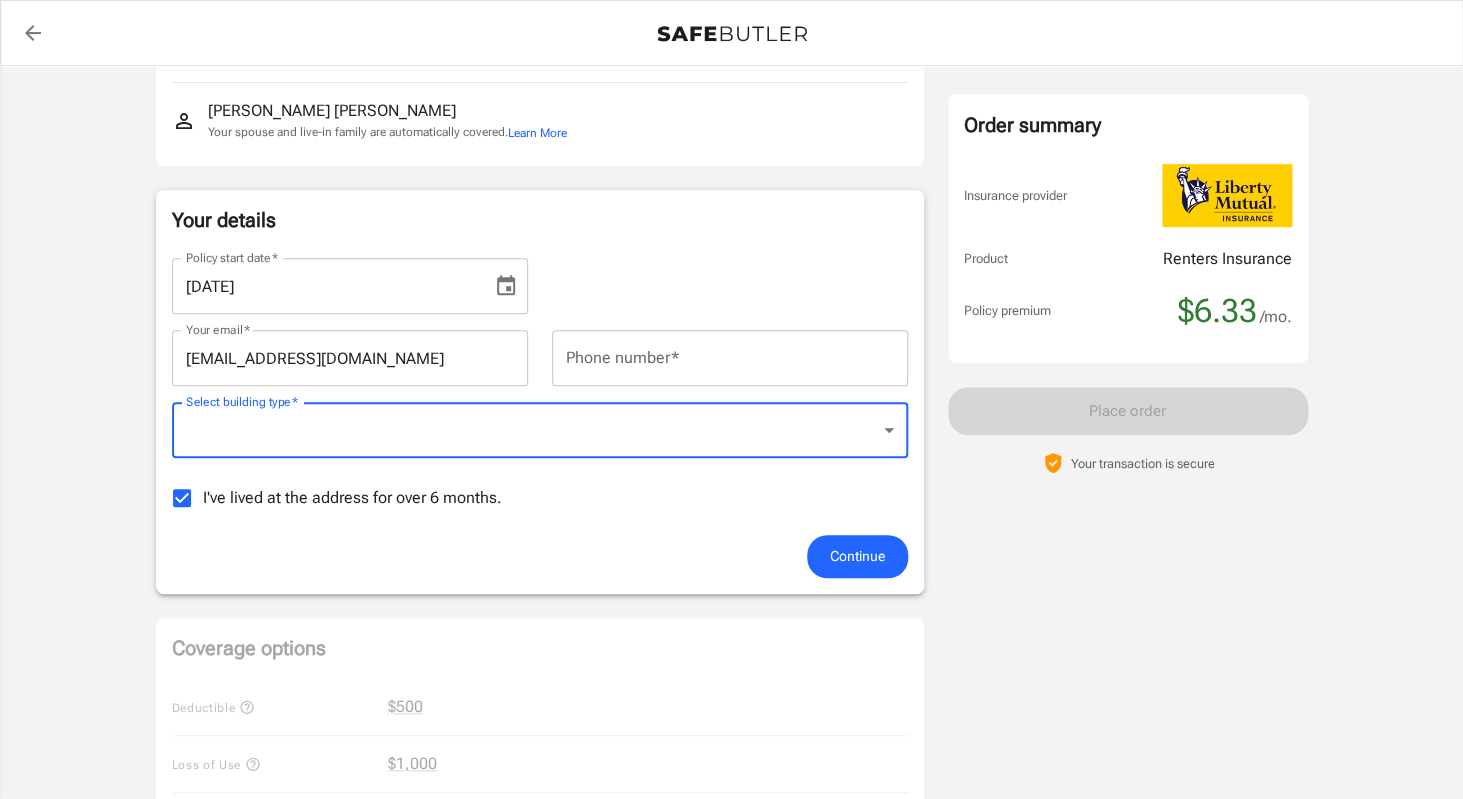 click on "Policy premium $ 6.33 /mo Liberty Mutual Renters Insurance [STREET_ADDRESS][PERSON_NAME] Your address is standardized. [PERSON_NAME] Your spouse and live-in family are automatically covered.  Learn More Your details Policy start date   * [DATE] Policy start date   * Your email   * [EMAIL_ADDRESS][DOMAIN_NAME] Your email   * Phone number   * Phone number   * Select building type   * ​ Select building type   * I've lived at the address for over 6 months. Previous Address     Your Previous Address If you have lived at the insured address for less than 6 months, Liberty Mutual requires your previous address. Street address Street address Apt, suite, etc. (optional) Apt, suite, etc. (optional) City City State [US_STATE] [US_STATE] [US_STATE] [US_STATE] [US_STATE] [US_STATE] [US_STATE] [US_STATE] [US_STATE] [US_STATE] [US_STATE] [US_STATE] [US_STATE] [US_STATE] [US_STATE] [US_STATE] [US_STATE] [US_STATE] [US_STATE] [US_STATE] [US_STATE] [US_STATE]" at bounding box center [731, 737] 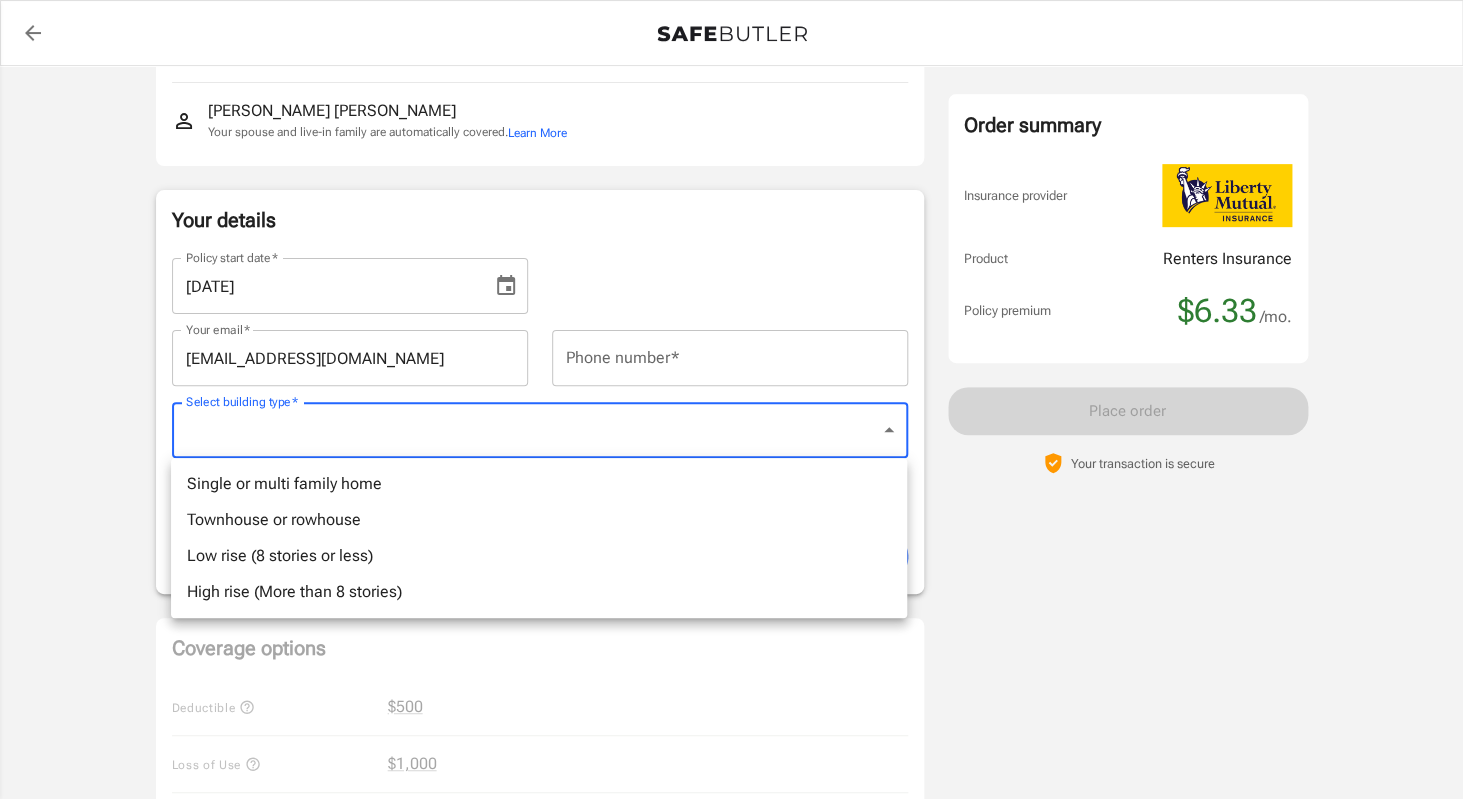 click on "Low rise (8 stories or less)" at bounding box center [539, 556] 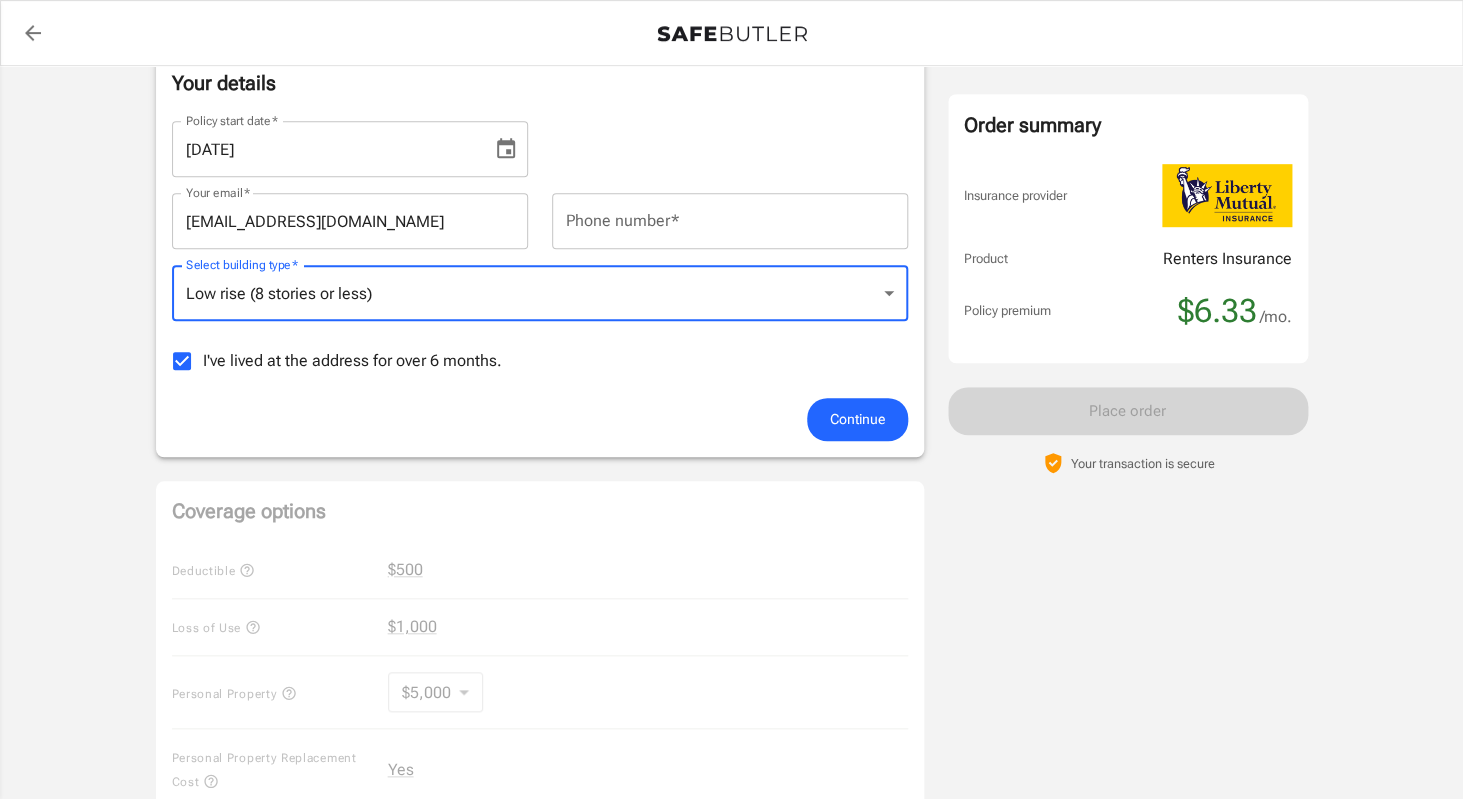 scroll, scrollTop: 373, scrollLeft: 0, axis: vertical 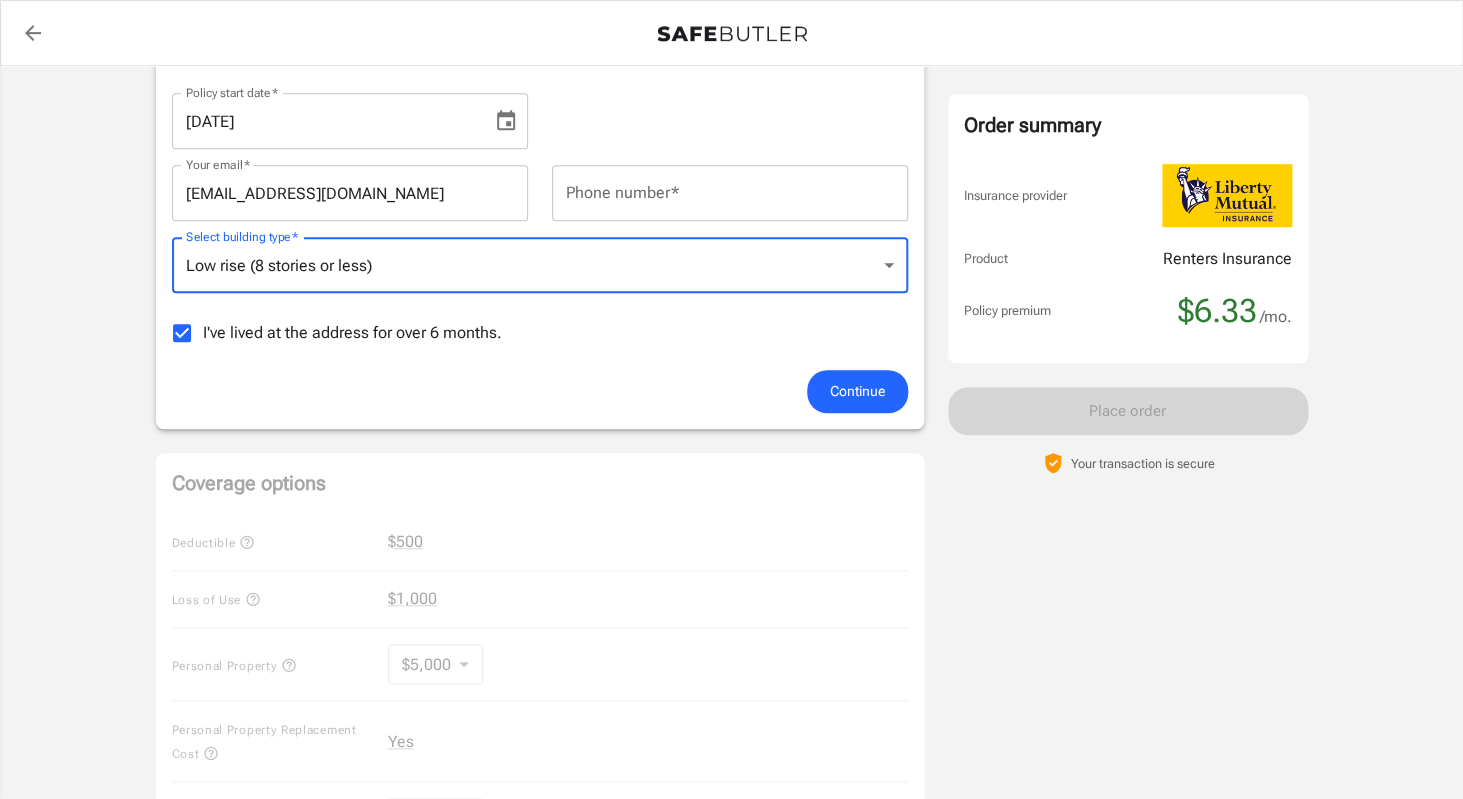 click on "I've lived at the address for over 6 months." at bounding box center (352, 333) 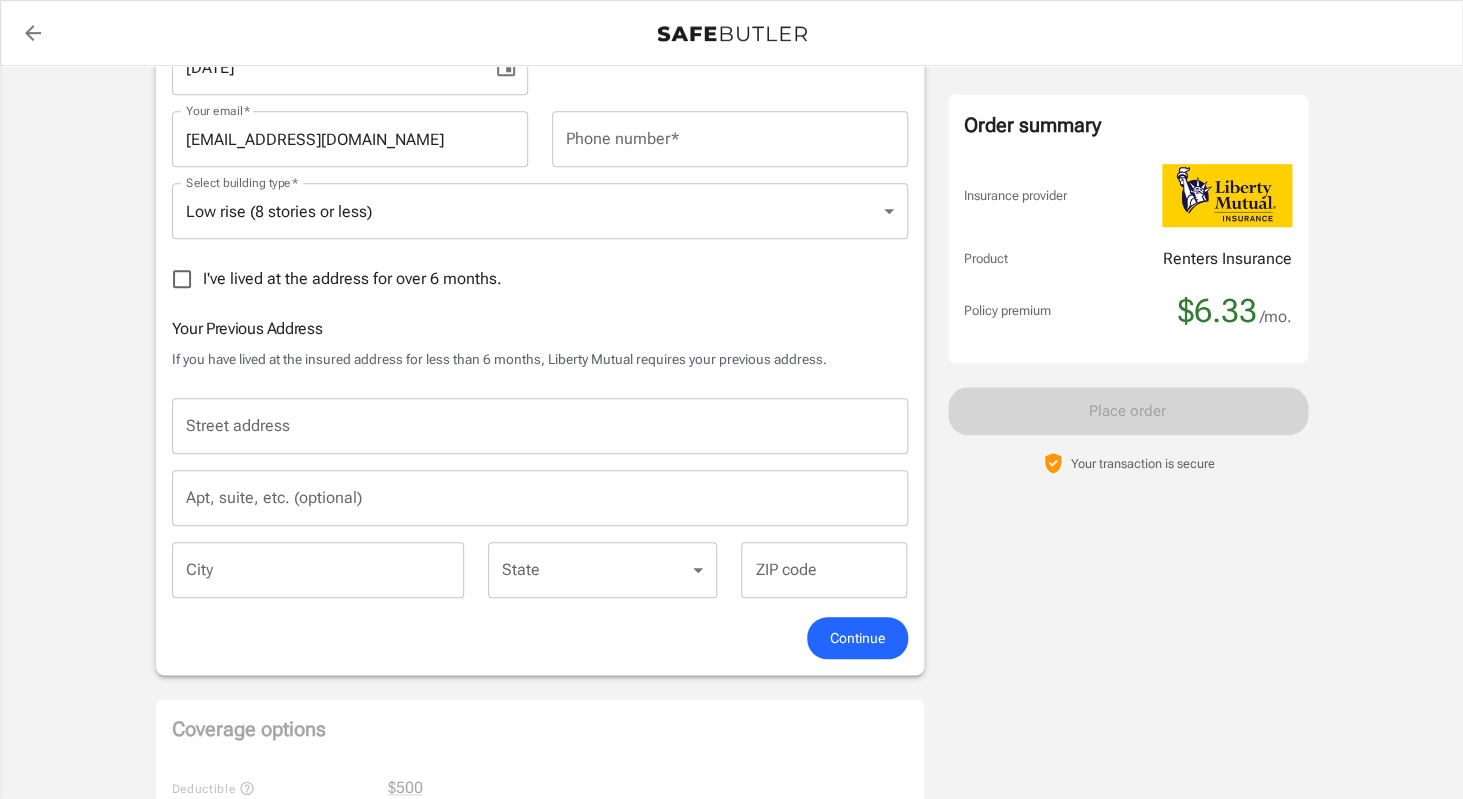 scroll, scrollTop: 486, scrollLeft: 0, axis: vertical 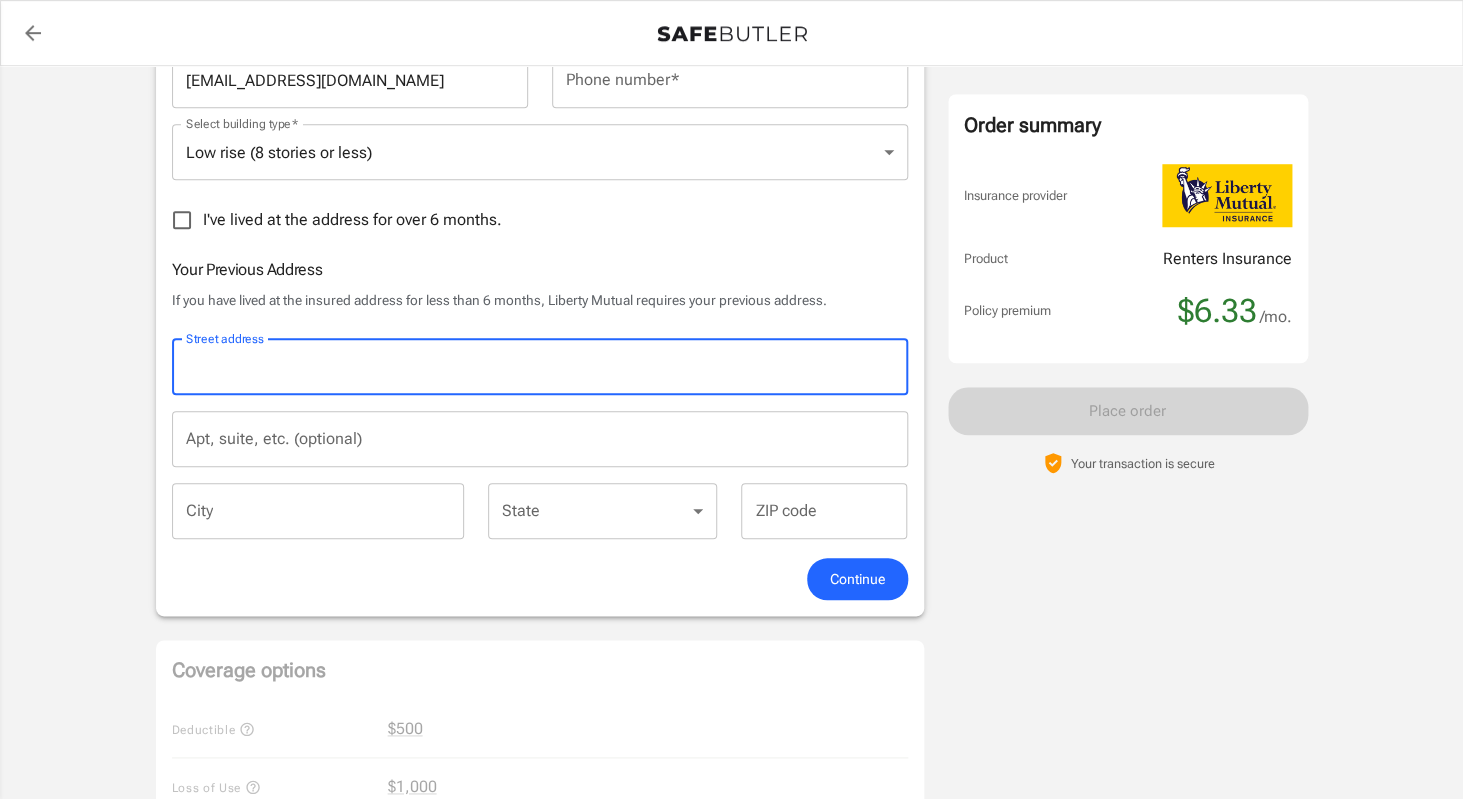 click on "Street address" at bounding box center (540, 367) 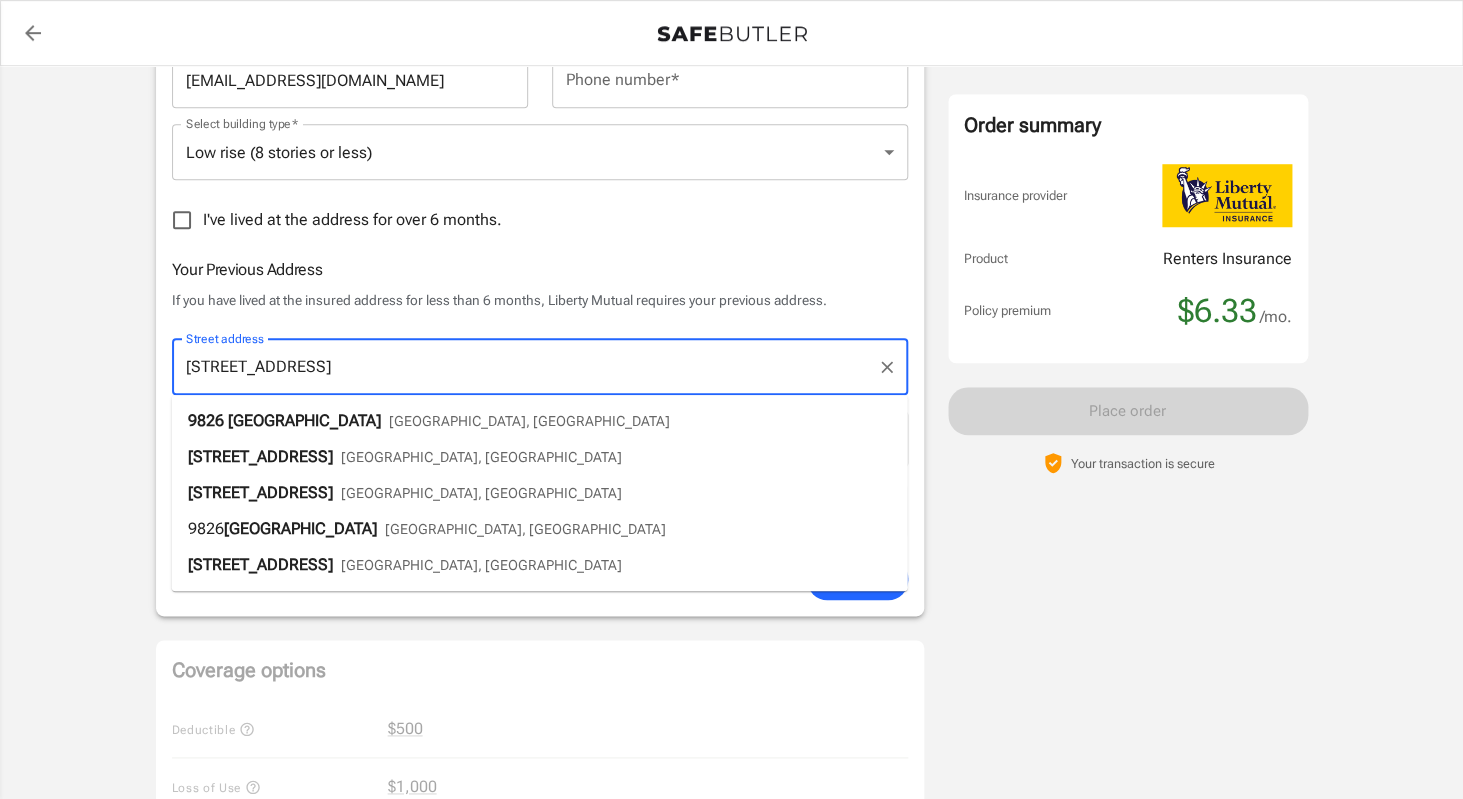 scroll, scrollTop: 486, scrollLeft: 0, axis: vertical 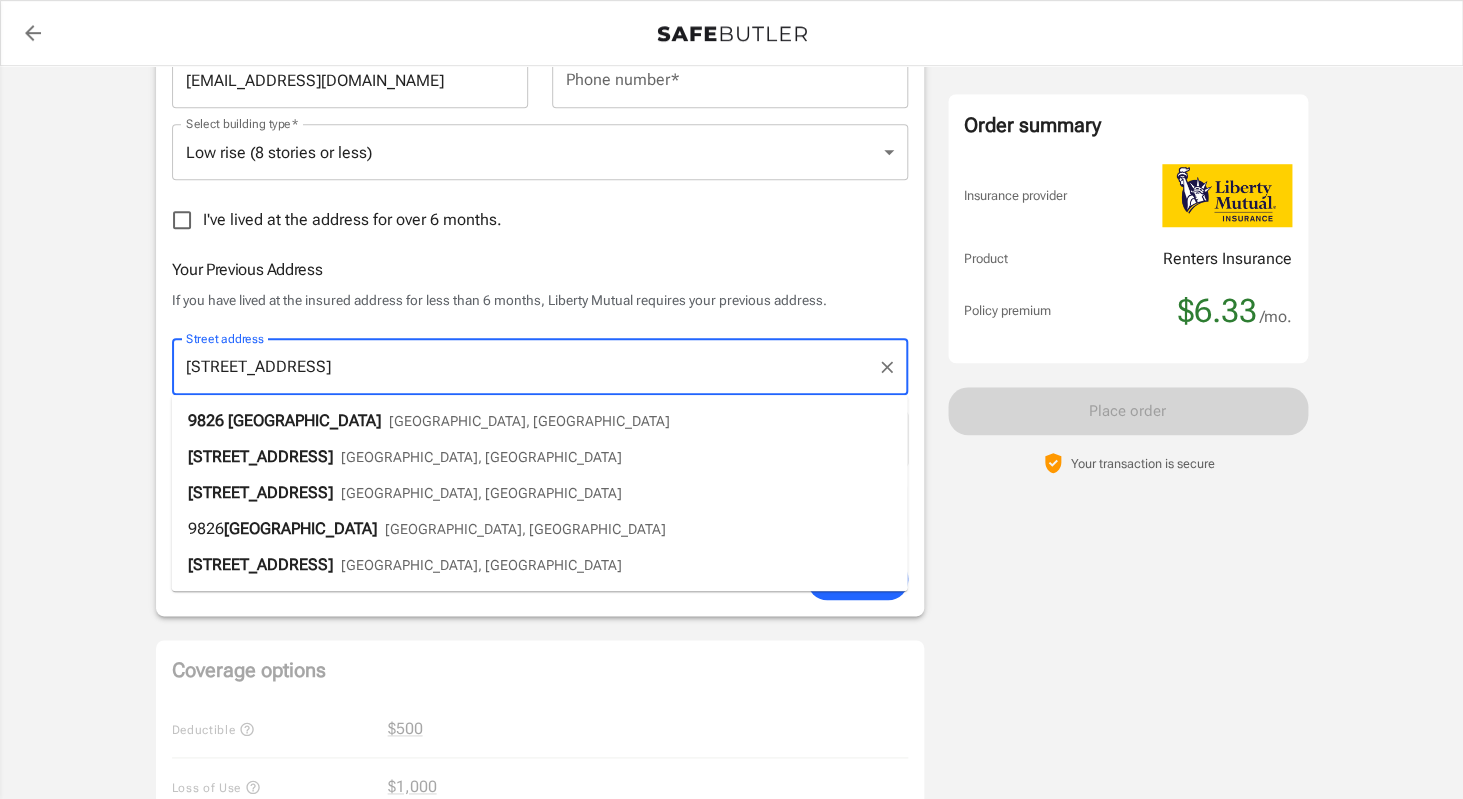 click on "[STREET_ADDRESS]" at bounding box center (540, 421) 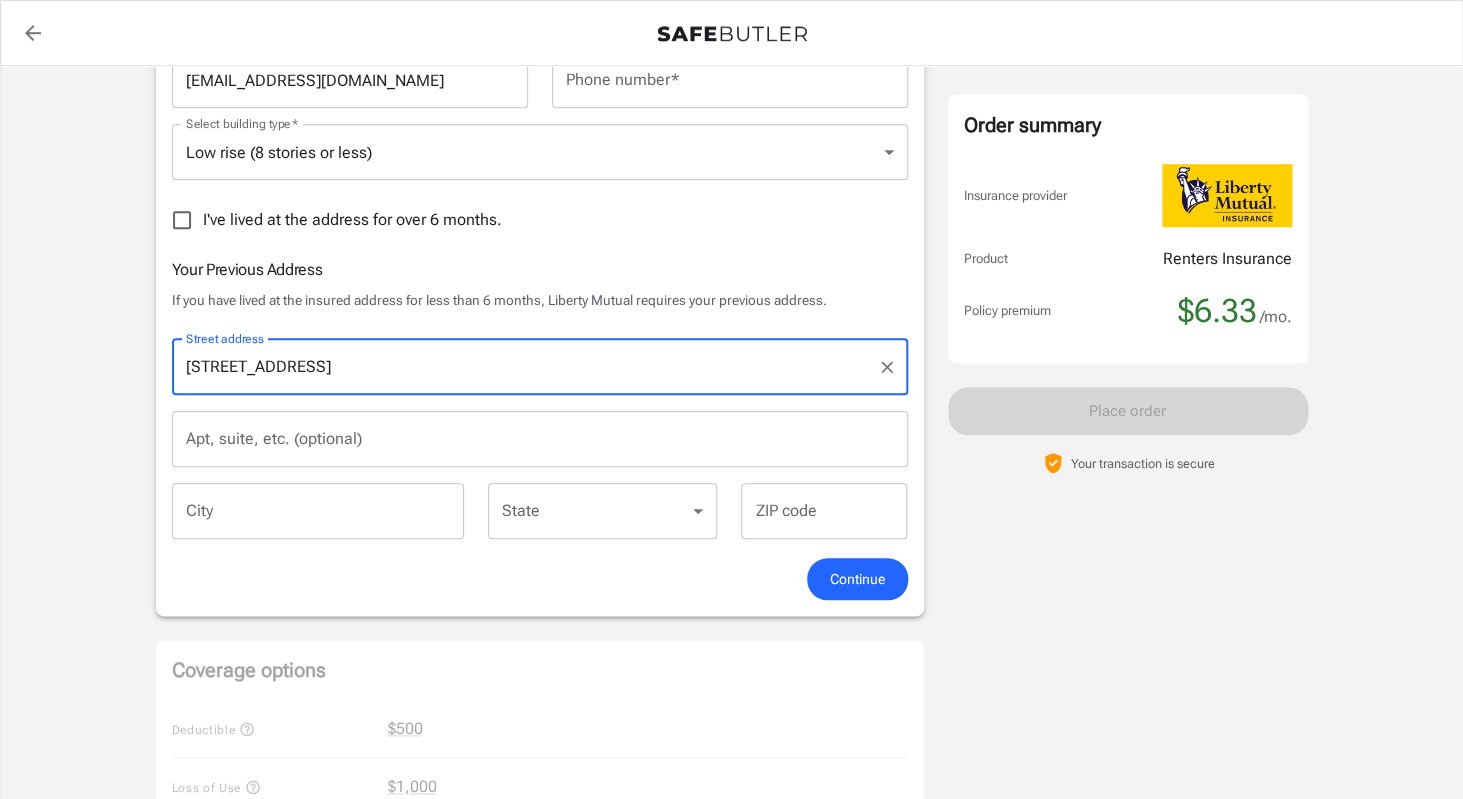type on "Austin" 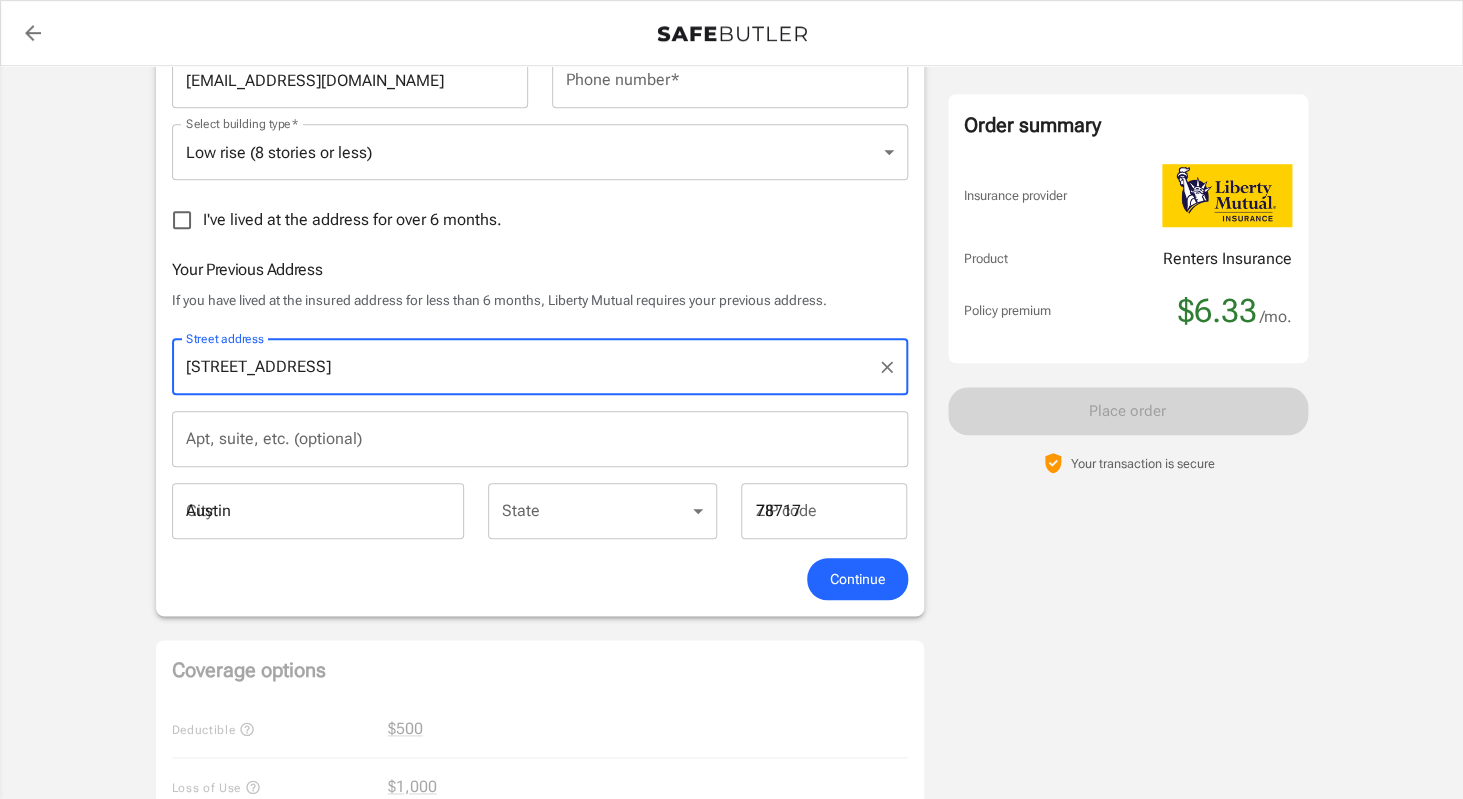 type on "[STREET_ADDRESS]" 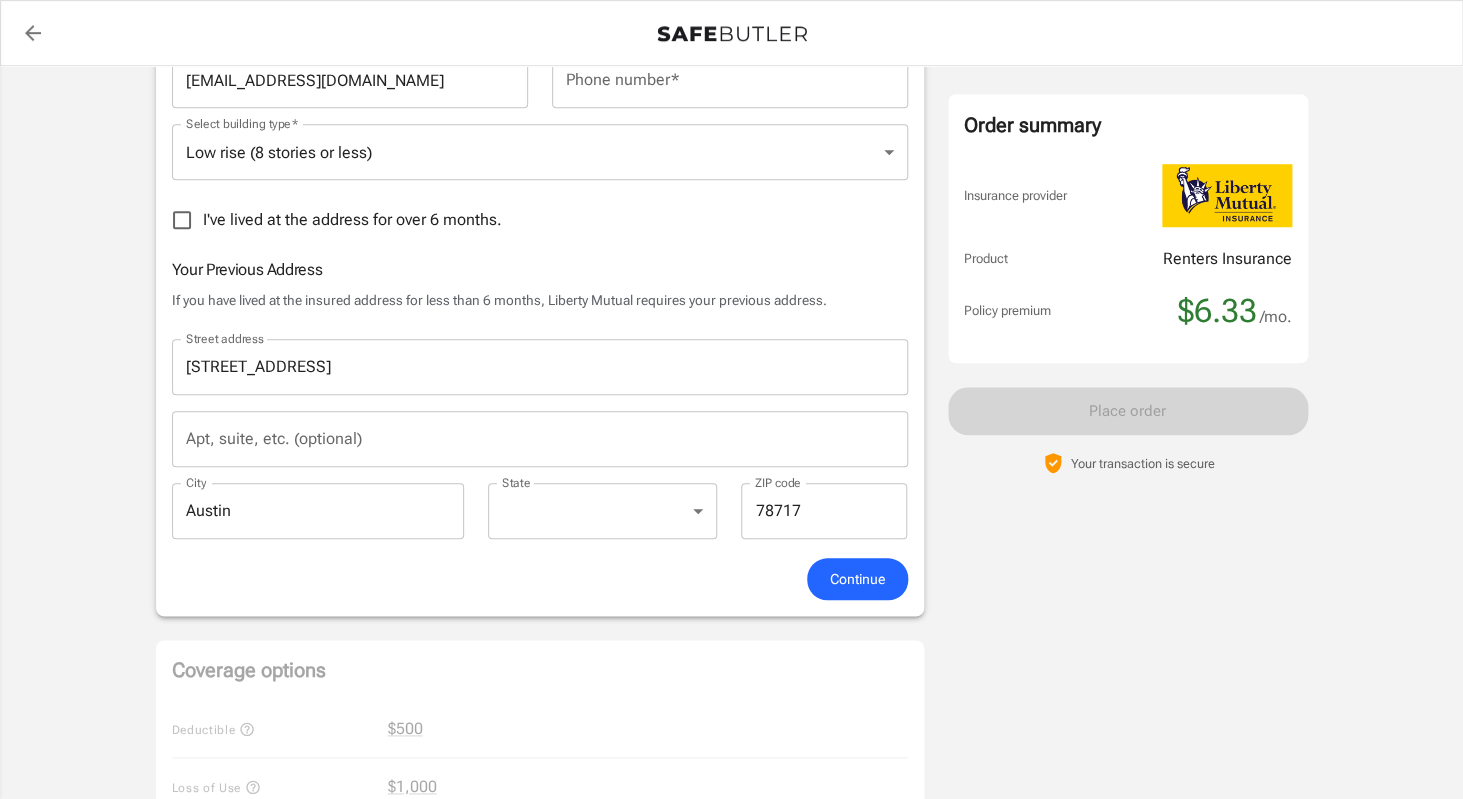 click on "Apt, suite, etc. (optional)" at bounding box center [540, 439] 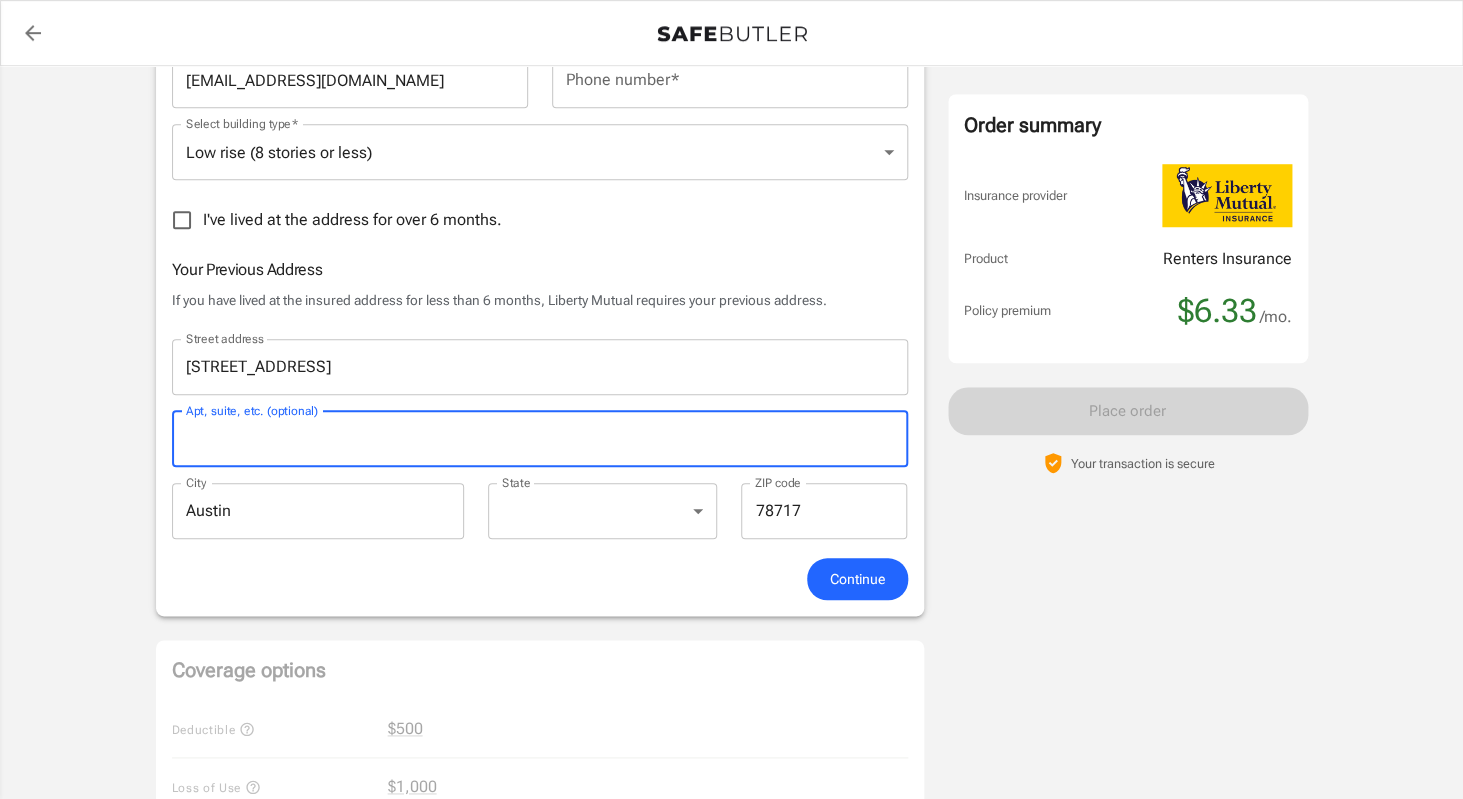 type on "A" 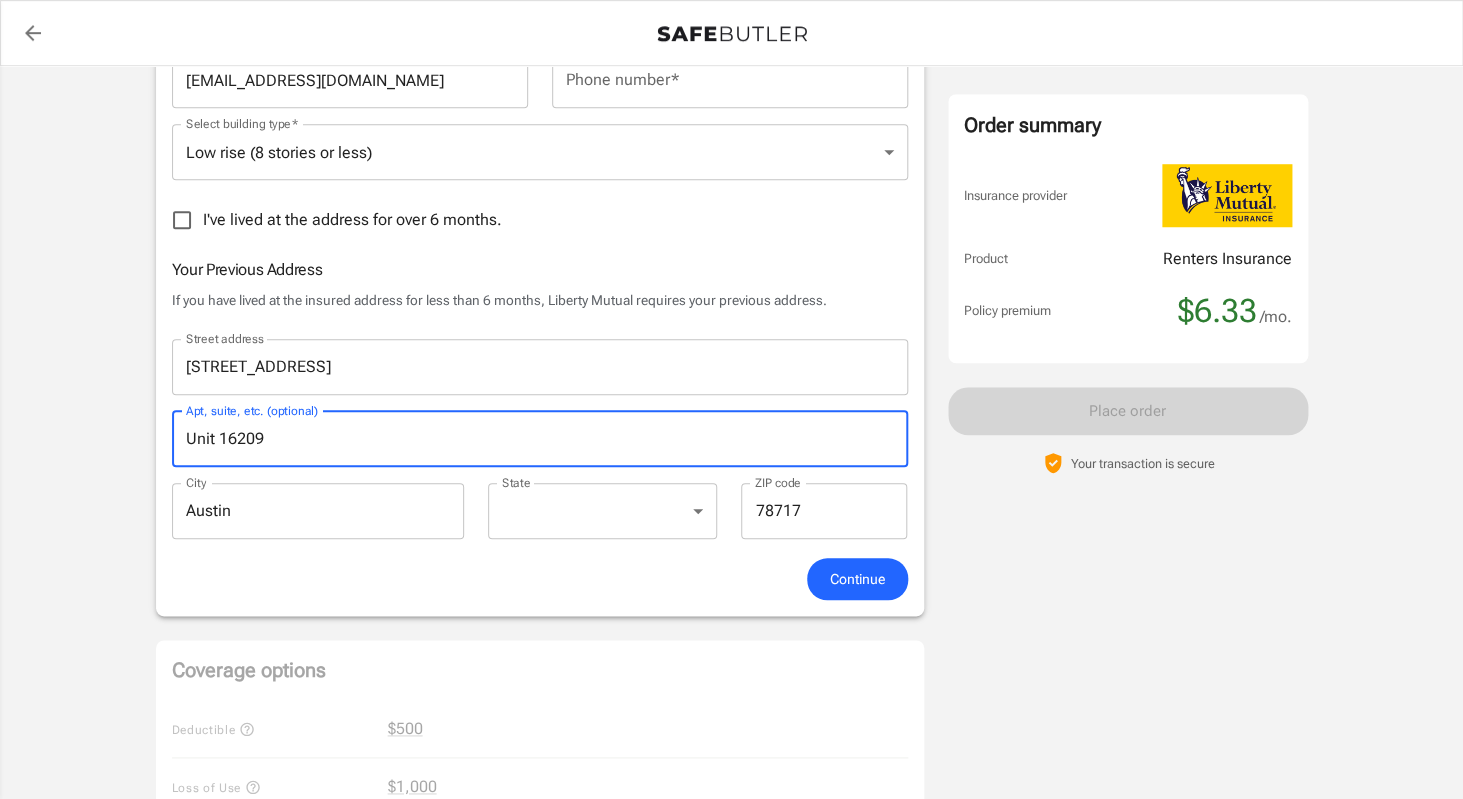 type on "Unit 16209" 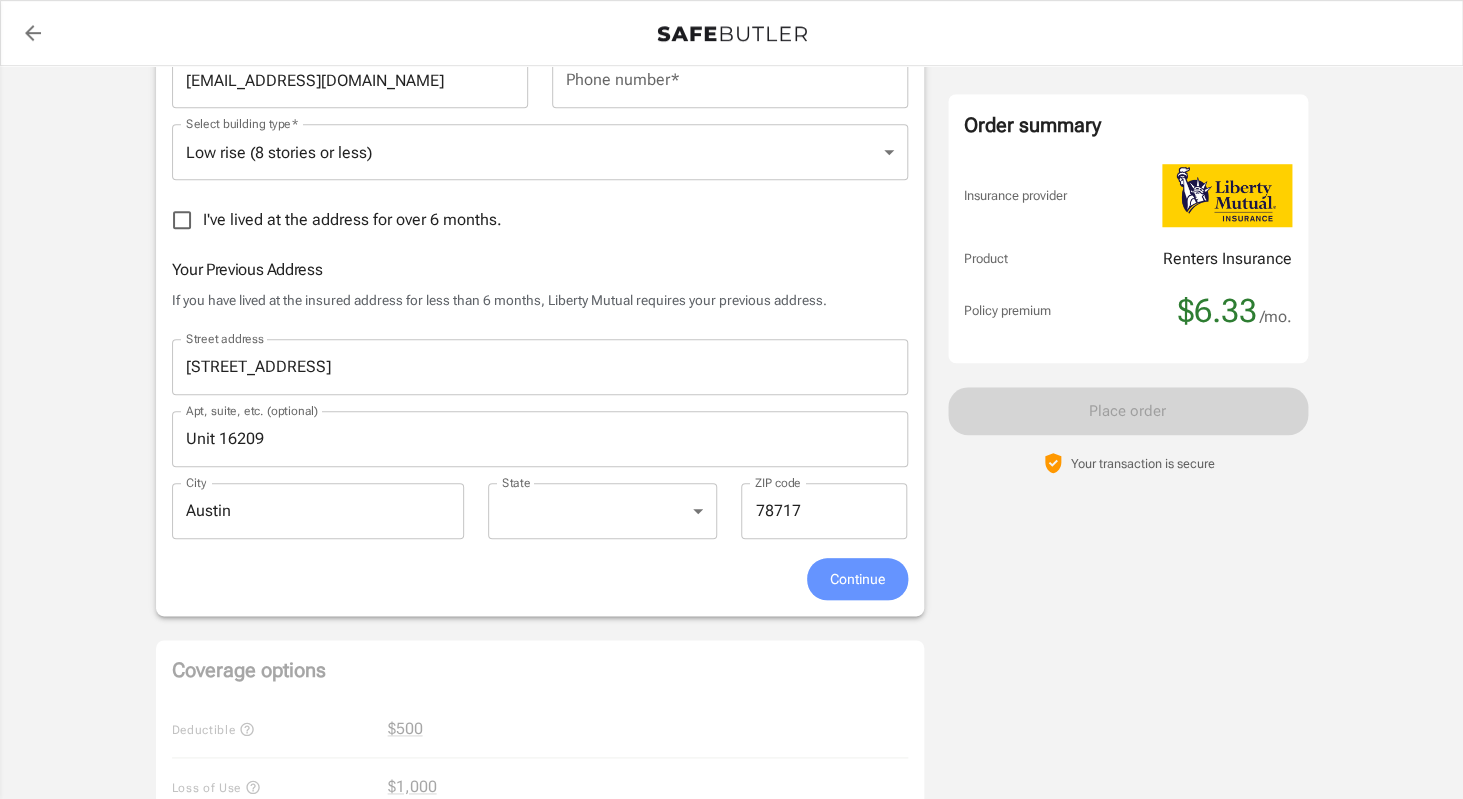 click on "Continue" at bounding box center (857, 579) 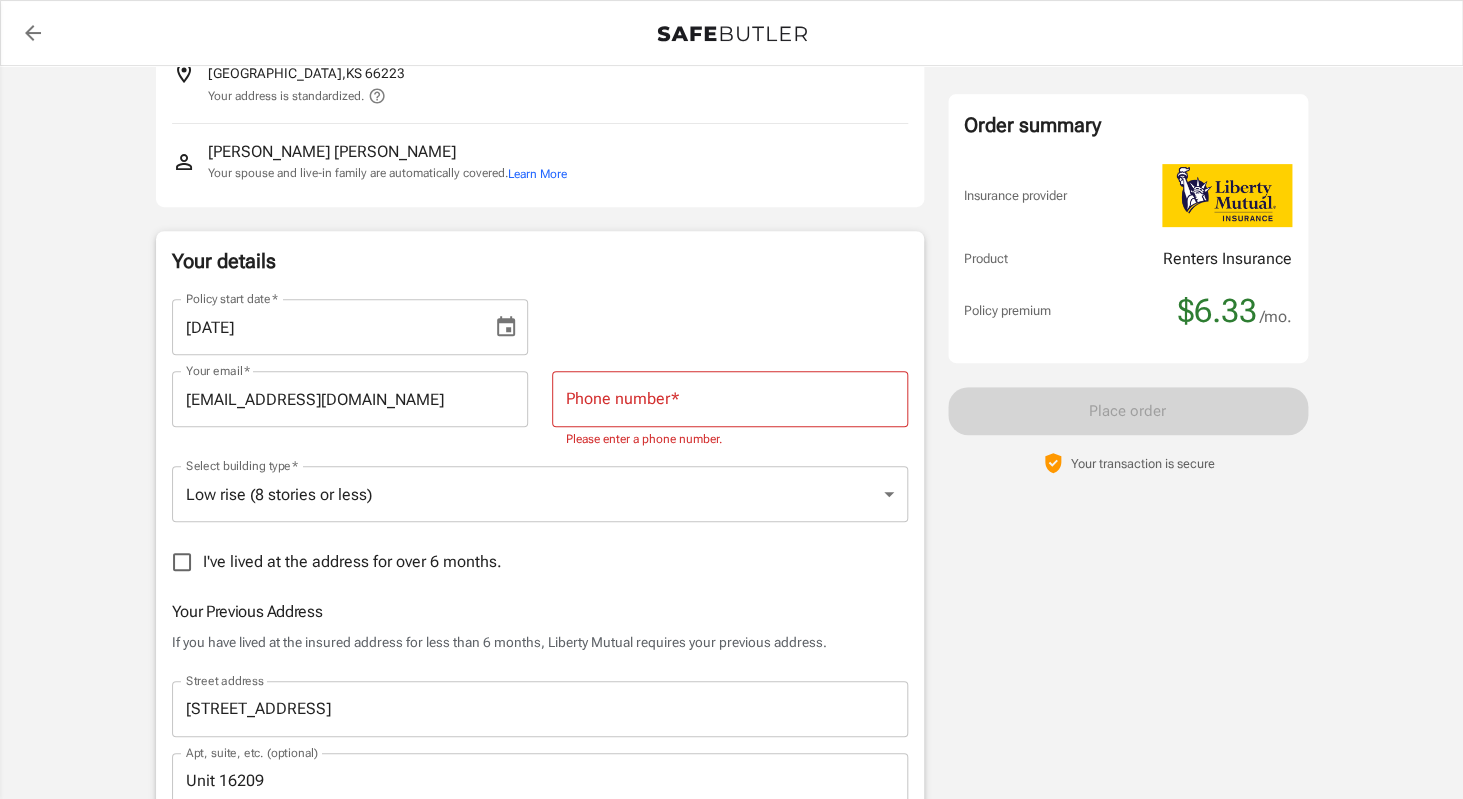 scroll, scrollTop: 167, scrollLeft: 0, axis: vertical 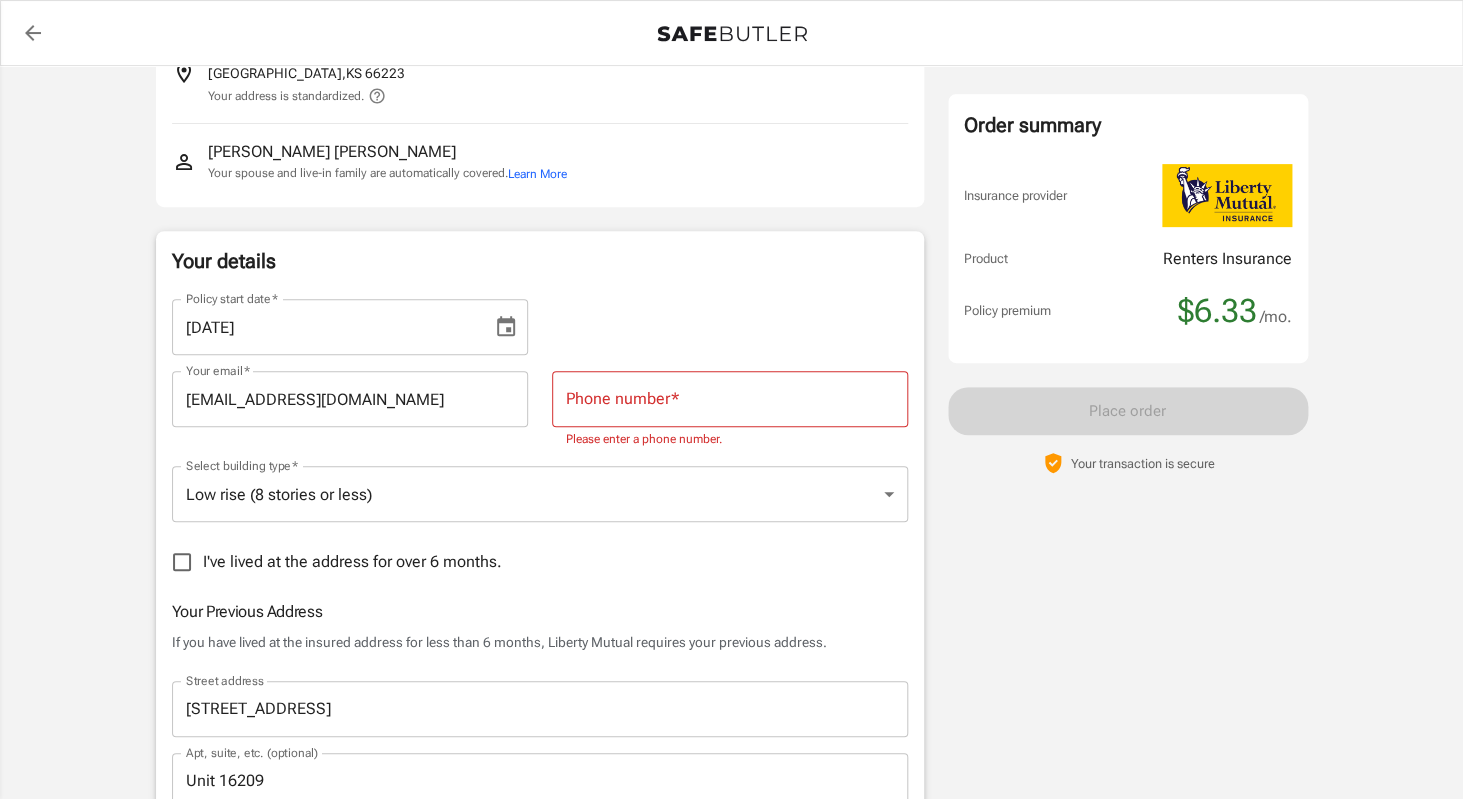 click on "Phone number   *" at bounding box center [730, 399] 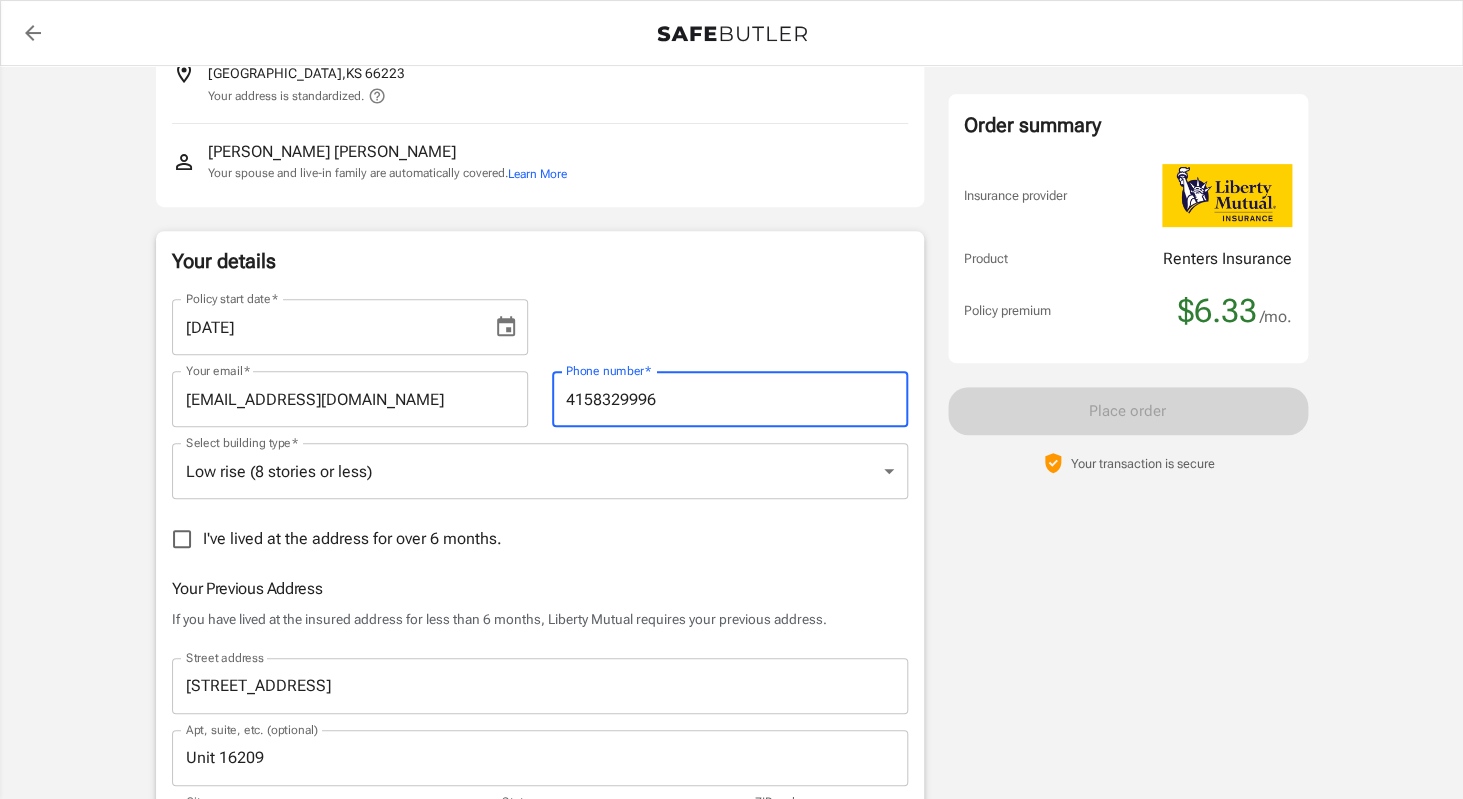 type on "4158329996" 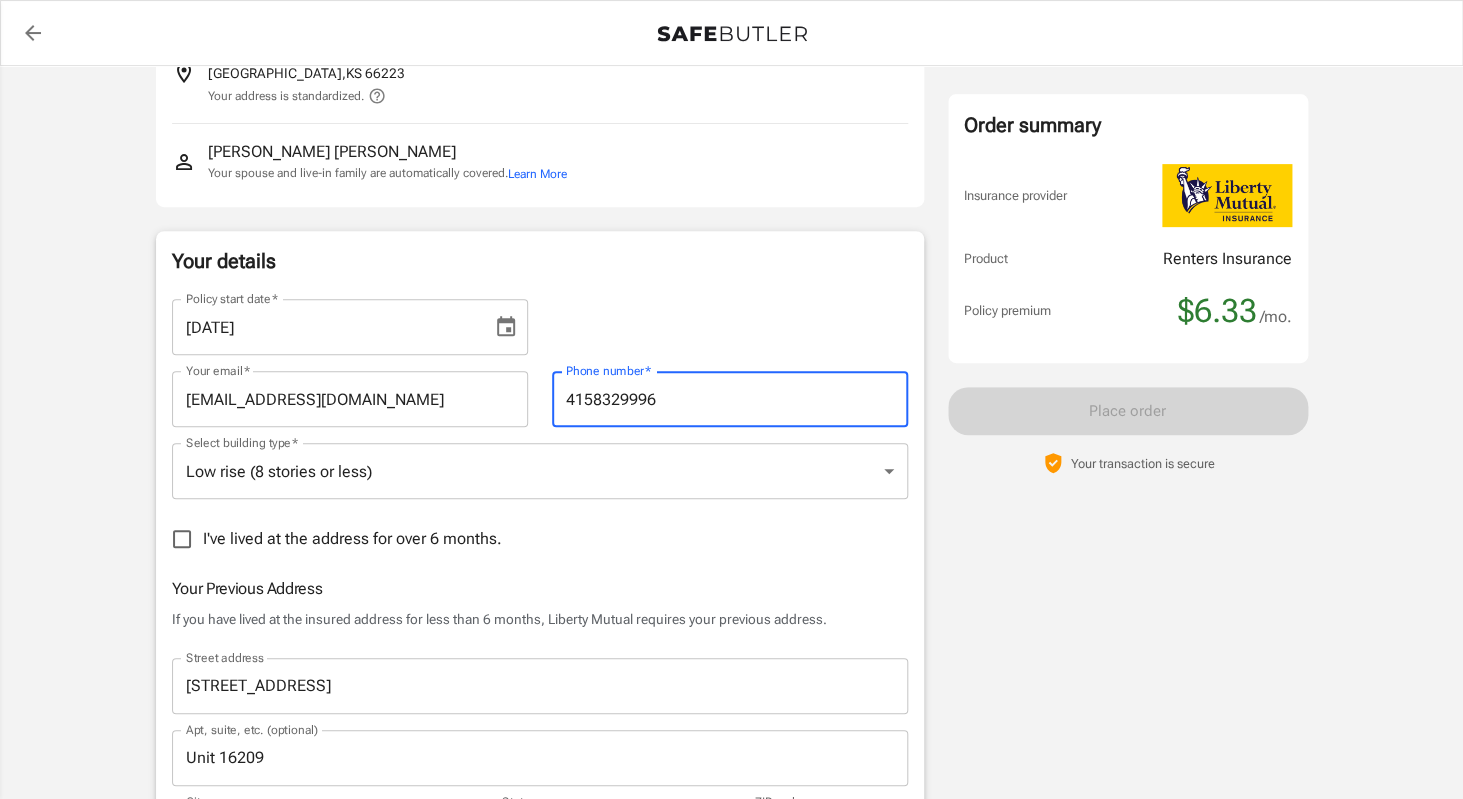 click on "Policy premium $ 6.33 /mo Liberty Mutual Renters Insurance [STREET_ADDRESS][PERSON_NAME] Your address is standardized. [PERSON_NAME] Your spouse and live-in family are automatically covered.  Learn More Your details Policy start date   * [DATE] Policy start date   * Your email   * [EMAIL_ADDRESS][DOMAIN_NAME] Your email   * Phone number   * [PHONE_NUMBER] Phone number   * Select building type   * Low rise (8 stories or less) lowrise Select building type   * I've lived at the address for over 6 months. Previous Address [STREET_ADDRESS] Your Previous Address If you have lived at the insured address for less than [GEOGRAPHIC_DATA] requires your previous address. Street address [STREET_ADDRESS] address Apt, suite, etc. (optional) Unit 16209 Apt, suite, etc. (optional) City [GEOGRAPHIC_DATA] [US_STATE] [US_STATE] [US_STATE] [US_STATE] [US_STATE] [US_STATE] [US_STATE]" at bounding box center (731, 928) 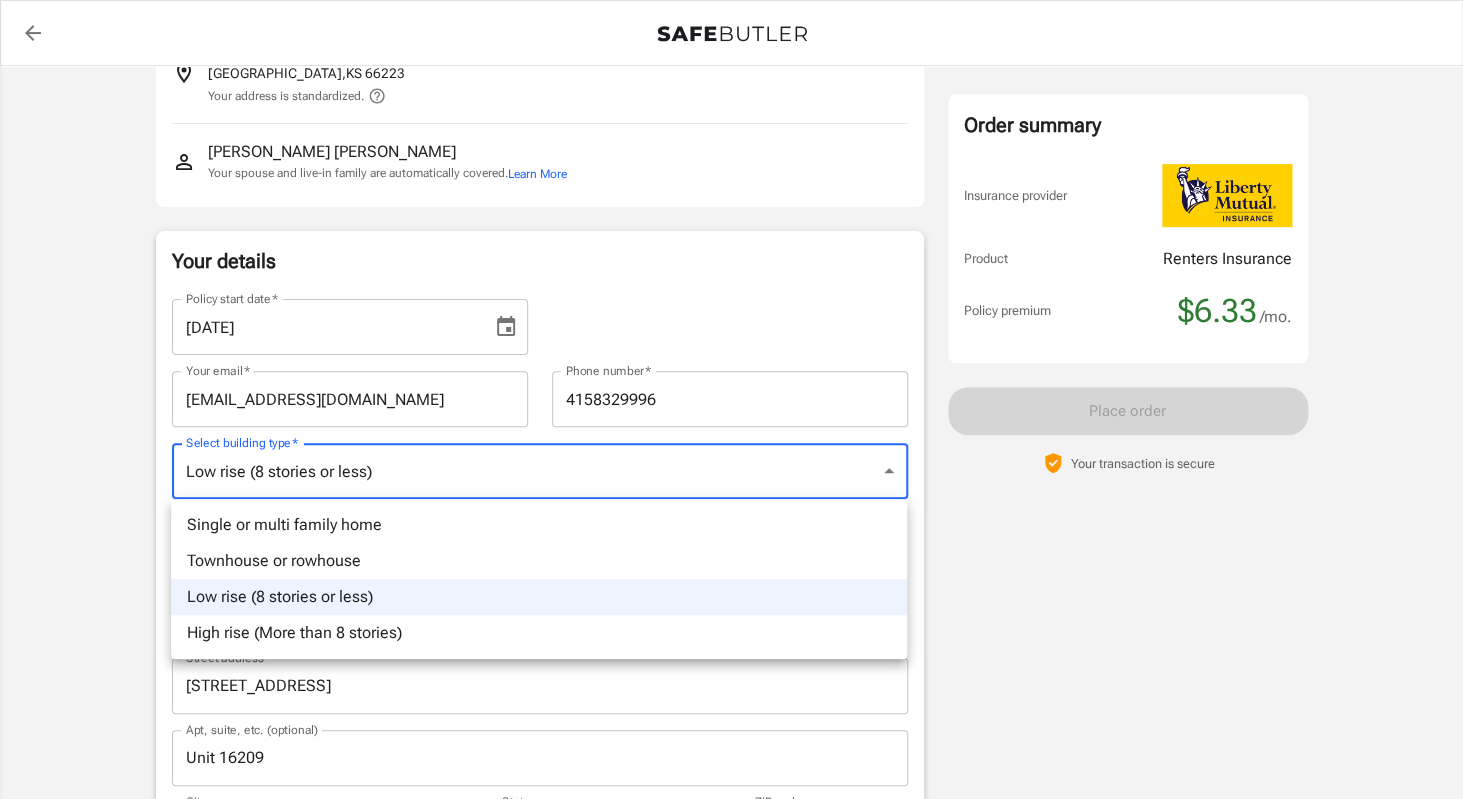 click at bounding box center [731, 399] 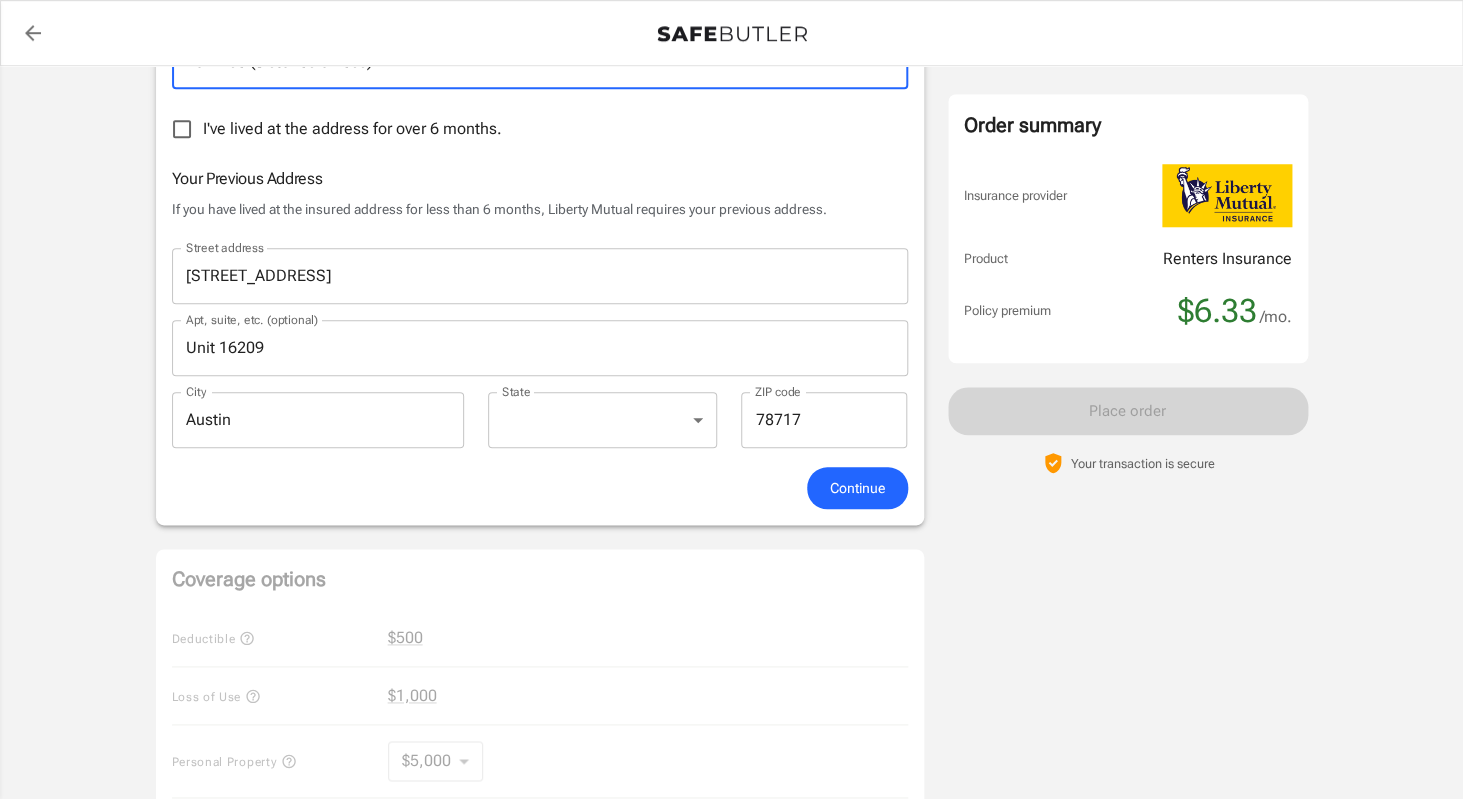 scroll, scrollTop: 601, scrollLeft: 0, axis: vertical 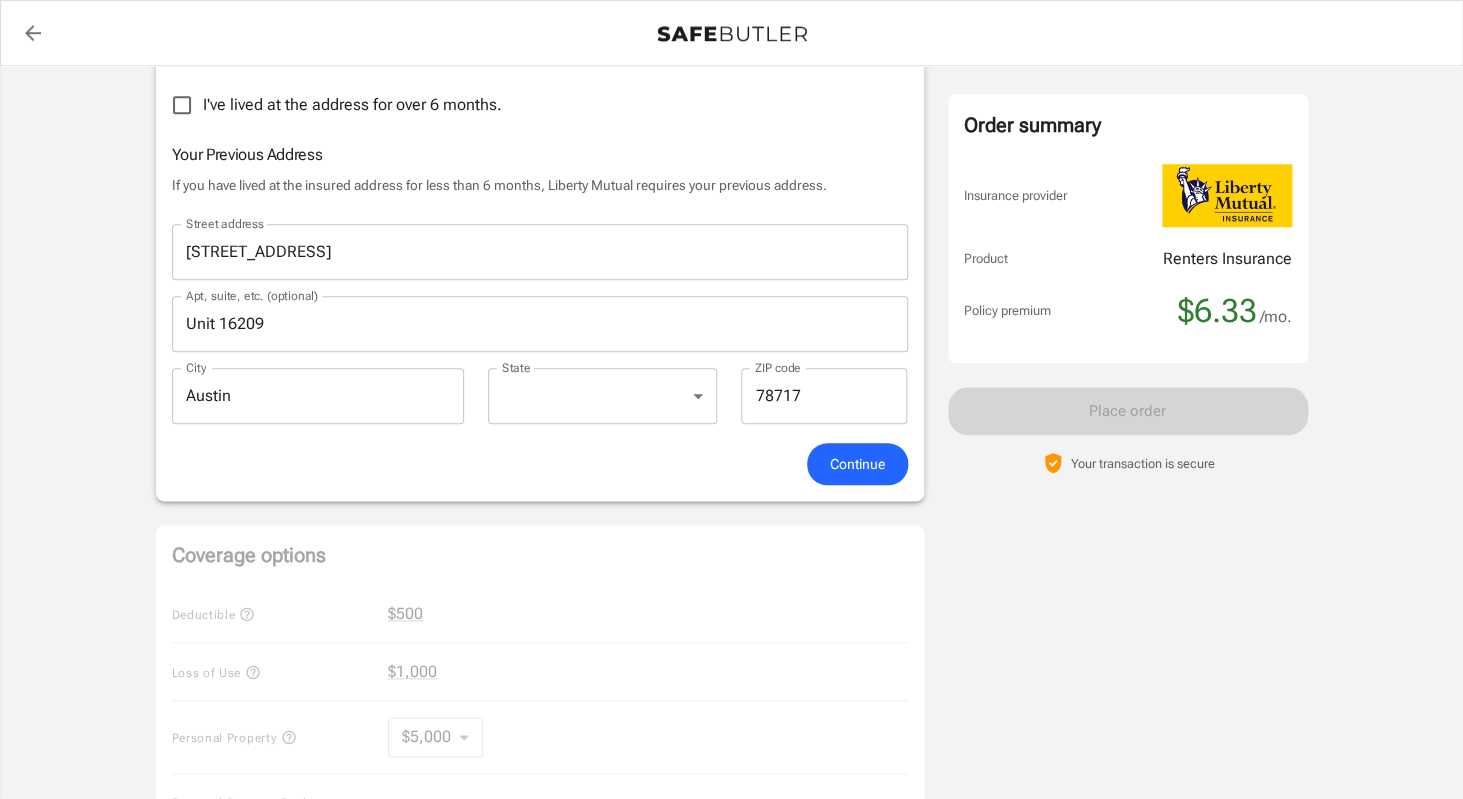 click on "Continue" at bounding box center (857, 464) 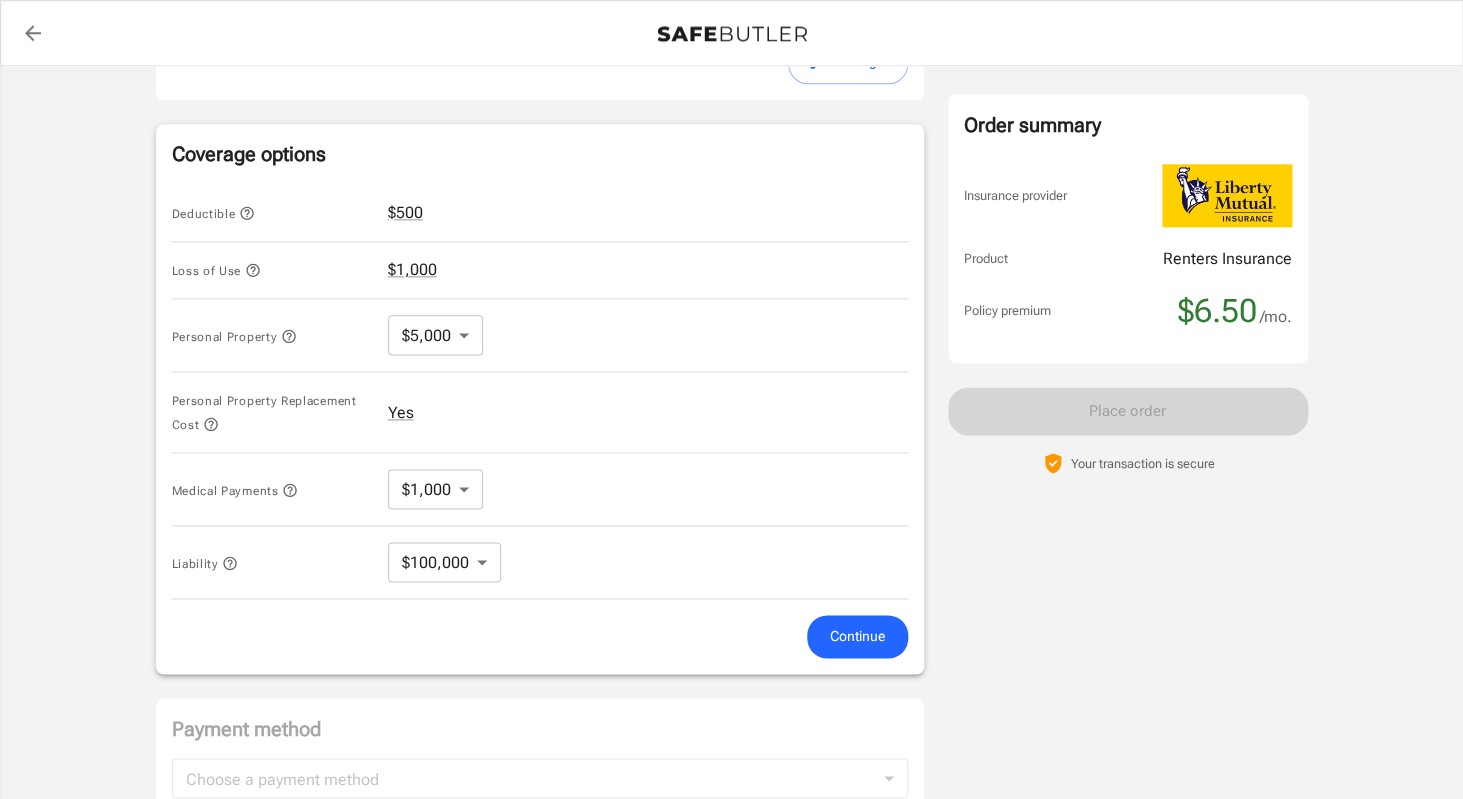 scroll, scrollTop: 777, scrollLeft: 0, axis: vertical 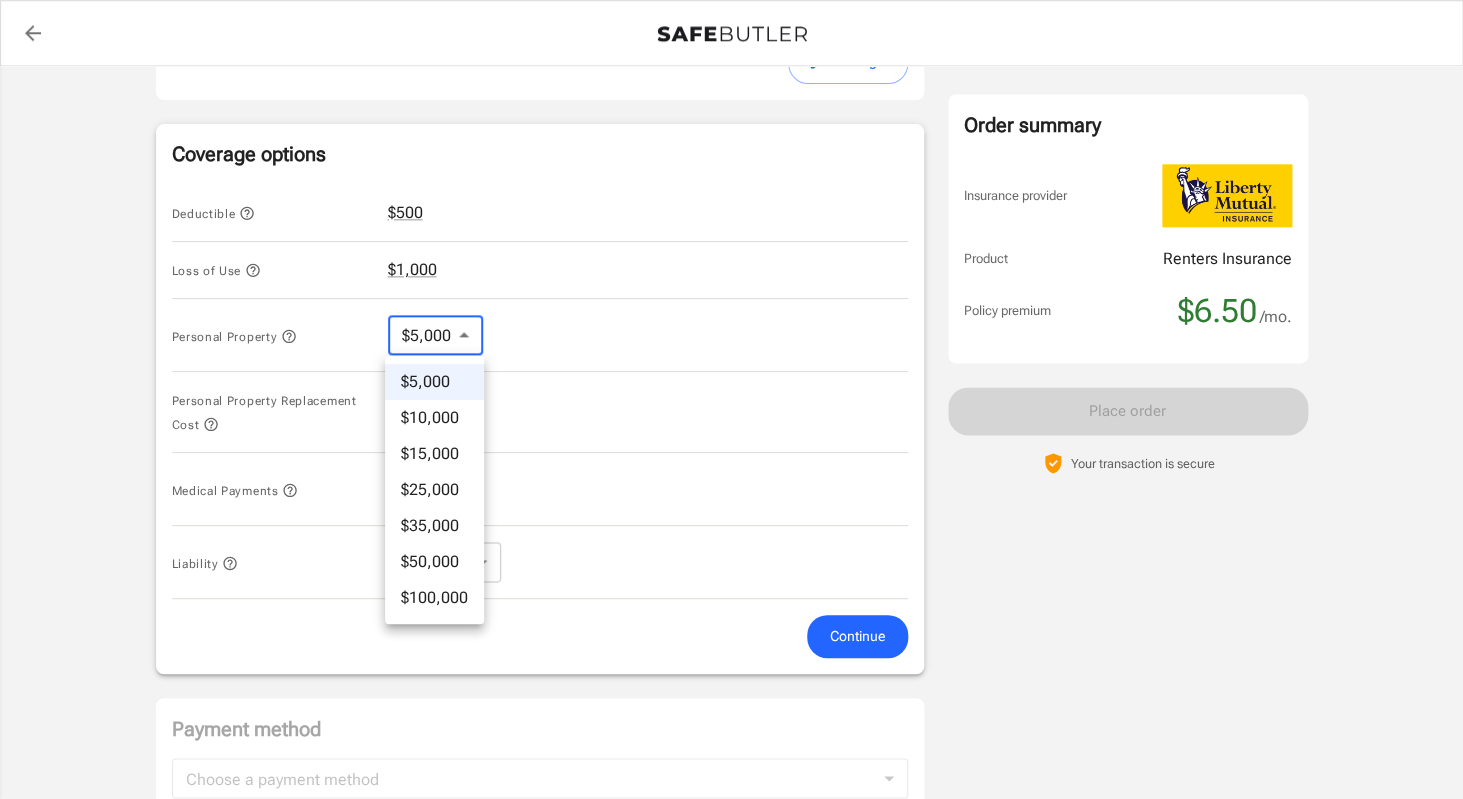 click on "Policy premium $ 6.50 /mo Liberty Mutual Renters Insurance [STREET_ADDRESS][PERSON_NAME] Your address is standardized. [PERSON_NAME] Your spouse and live-in family are automatically covered.  Learn More Your details Policy start date [DATE] Email [EMAIL_ADDRESS][DOMAIN_NAME] Phone [PHONE_NUMBER] Building type Low rise (8 stories or less) Lived for over 6 months No Previous Address [STREET_ADDRESS] Change Coverage options Deductible   $500 Loss of Use   $1,000 Personal Property   $5,000 5000 ​ Personal Property Replacement Cost   Yes Medical Payments   $1,000 1000 ​ Liability   $100,000 100000 ​ Continue Payment method Choose a payment method ​ Choose a payment method Add payment method Optional settings Add landlord as interested party Order summary Insurance provider Product Renters Insurance Policy premium $6.50 /mo. Online purchase discount applied. Payment frequency $6.50" at bounding box center (731, 206) 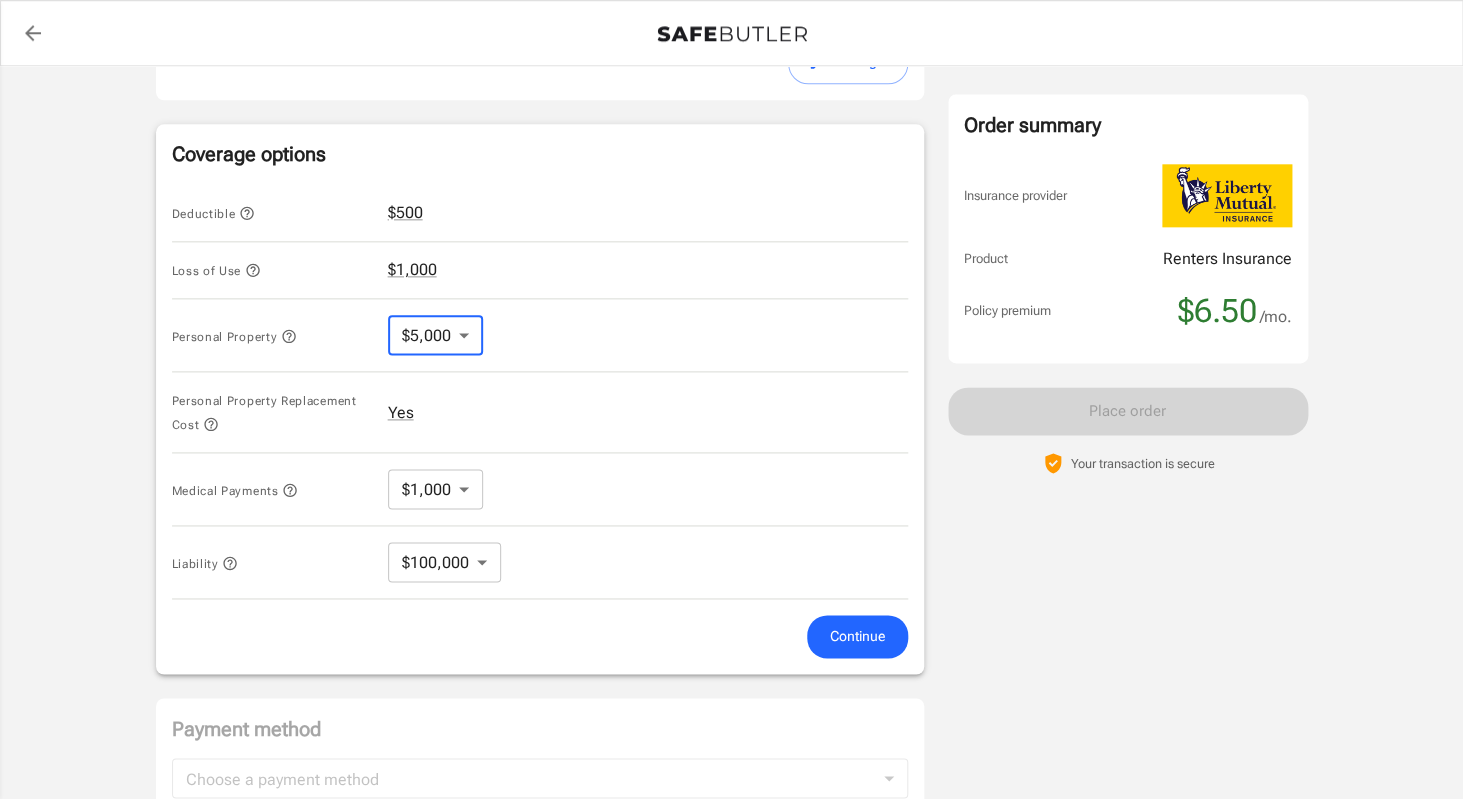 click on "Policy premium $ 6.50 /mo Liberty Mutual Renters Insurance [STREET_ADDRESS][PERSON_NAME] Your address is standardized. [PERSON_NAME] Your spouse and live-in family are automatically covered.  Learn More Your details Policy start date [DATE] Email [EMAIL_ADDRESS][DOMAIN_NAME] Phone [PHONE_NUMBER] Building type Low rise (8 stories or less) Lived for over 6 months No Previous Address [STREET_ADDRESS] Change Coverage options Deductible   $500 Loss of Use   $1,000 Personal Property   $5,000 5000 ​ Personal Property Replacement Cost   Yes Medical Payments   $1,000 1000 ​ Liability   $100,000 100000 ​ Continue Payment method Choose a payment method ​ Choose a payment method Add payment method Optional settings Add landlord as interested party Order summary Insurance provider Product Renters Insurance Policy premium $6.50 /mo. Online purchase discount applied. Payment frequency $6.50" at bounding box center [731, 206] 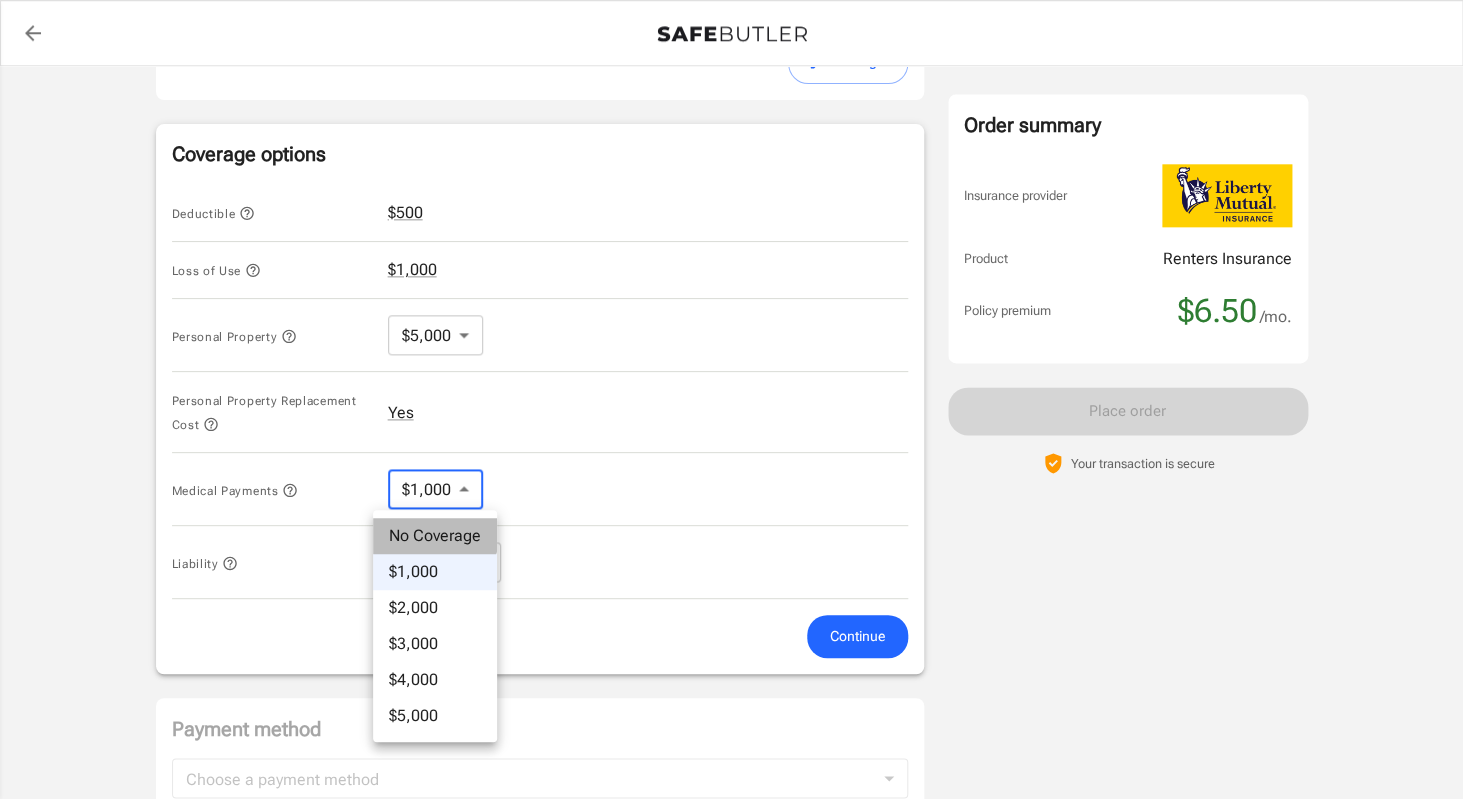 click on "No Coverage" at bounding box center [435, 536] 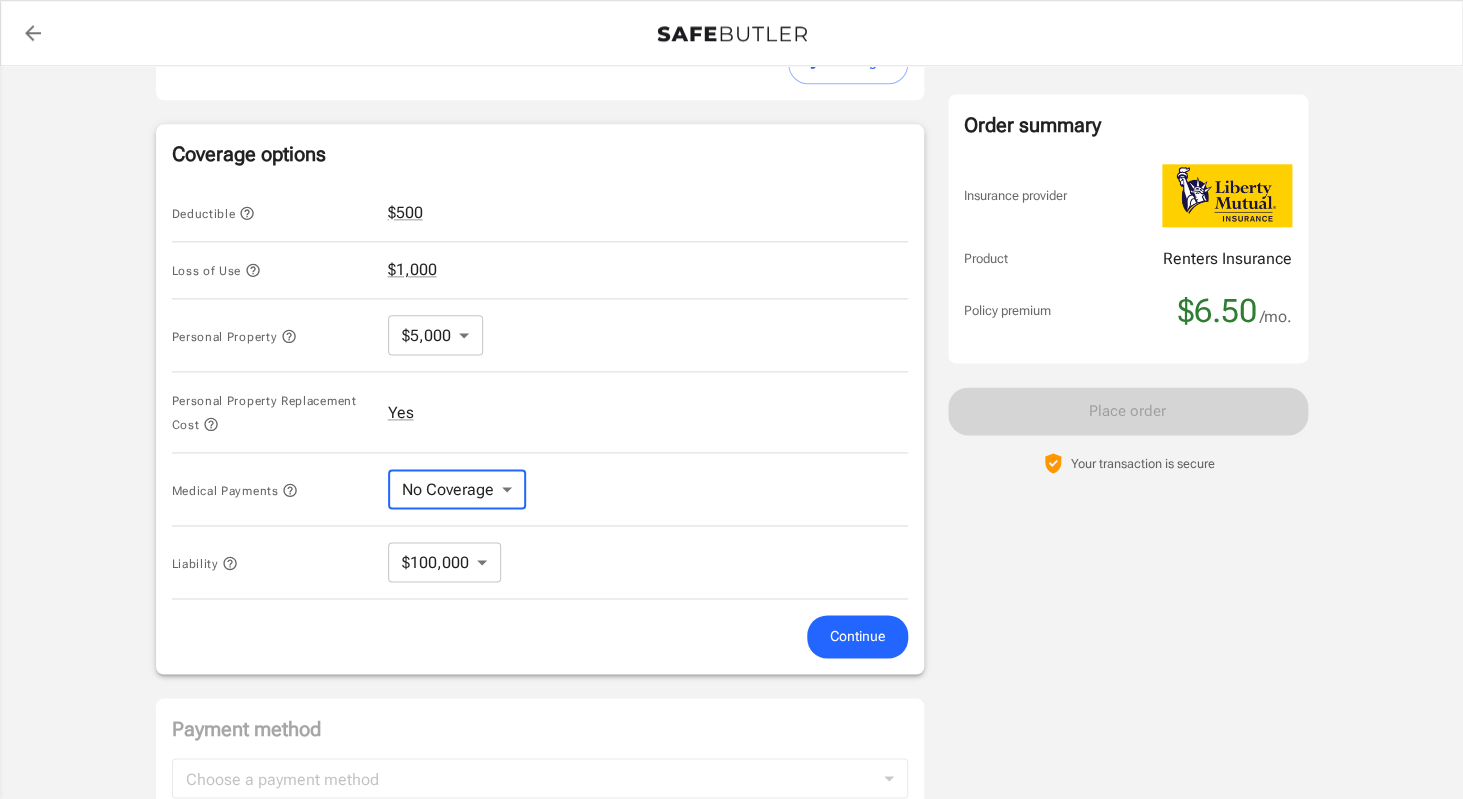click on "Policy premium $ 6.50 /mo Liberty Mutual Renters Insurance [STREET_ADDRESS][PERSON_NAME] Your address is standardized. [PERSON_NAME] Your spouse and live-in family are automatically covered.  Learn More Your details Policy start date [DATE] Email [EMAIL_ADDRESS][DOMAIN_NAME] Phone [PHONE_NUMBER] Building type Low rise (8 stories or less) Lived for over 6 months No Previous Address [STREET_ADDRESS] Change Coverage options Deductible   $500 Loss of Use   $1,000 Personal Property   $5,000 5000 ​ Personal Property Replacement Cost   Yes Medical Payments   No Coverage No Coverage ​ Liability   $100,000 100000 ​ Continue Payment method Choose a payment method ​ Choose a payment method Add payment method Optional settings Add landlord as interested party Order summary Insurance provider Product Renters Insurance Policy premium $6.50 /mo. Online purchase discount applied. Payment frequency No additional fees. [DATE] Due $6.50" at bounding box center [731, 169] 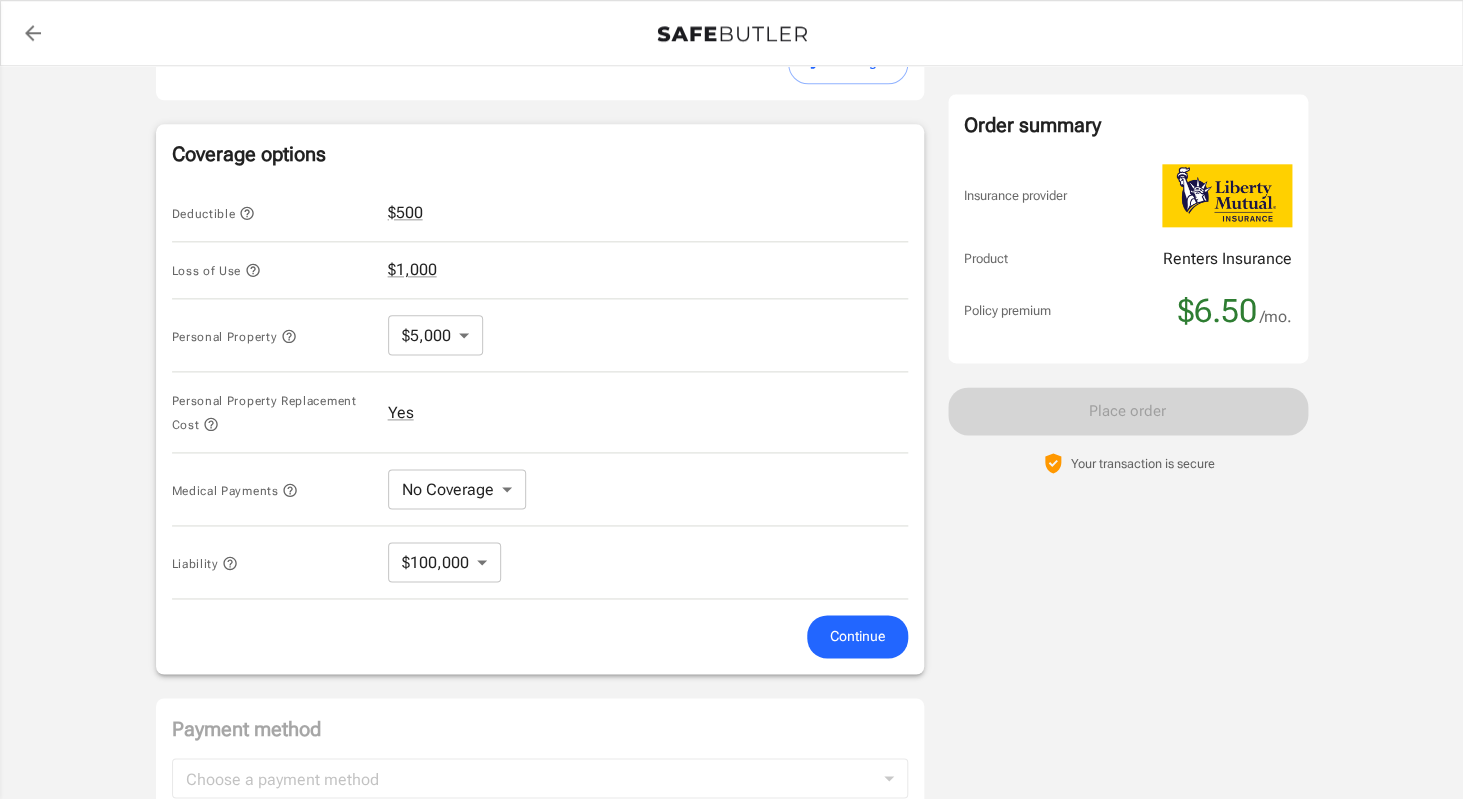 click 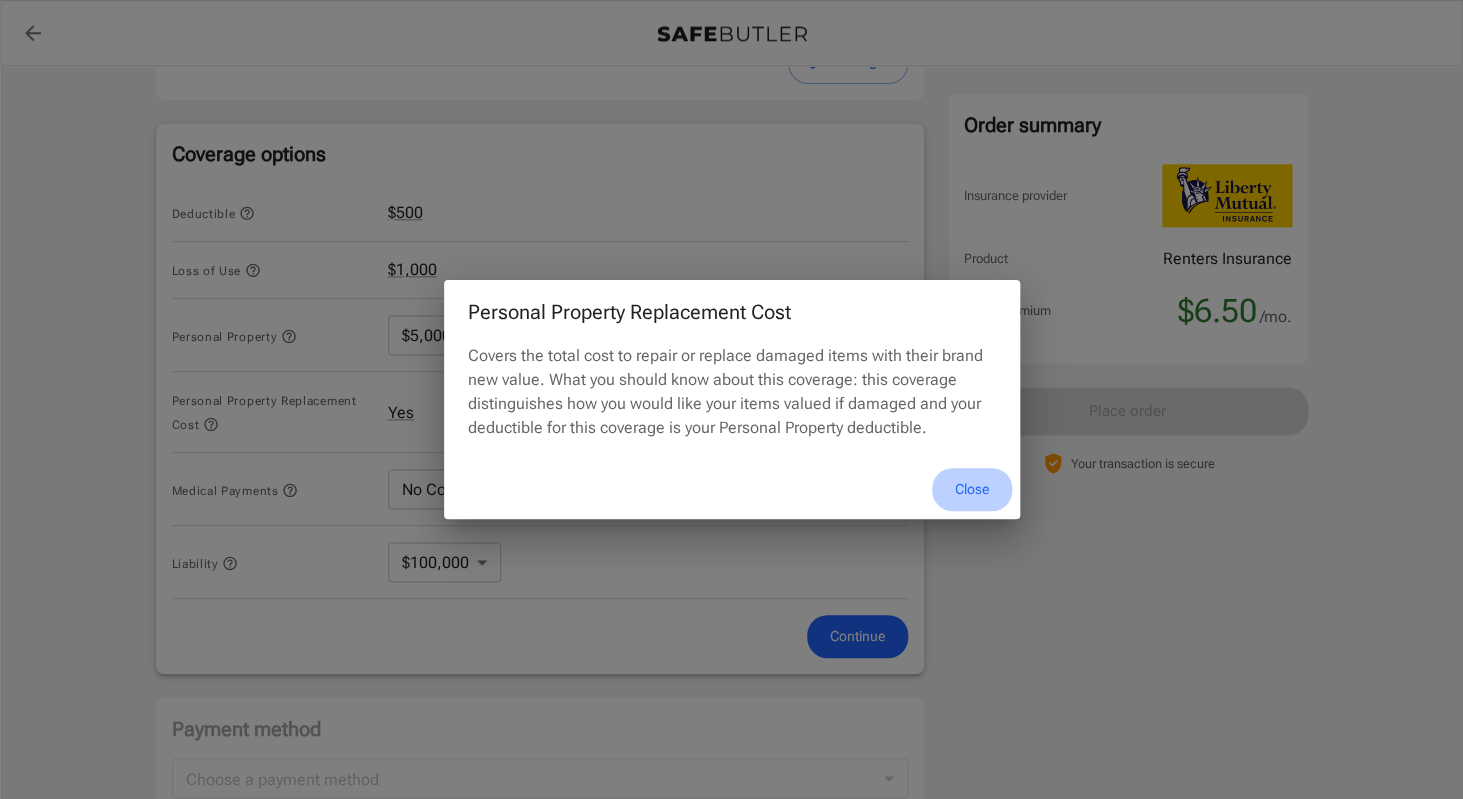 click on "Close" at bounding box center [972, 489] 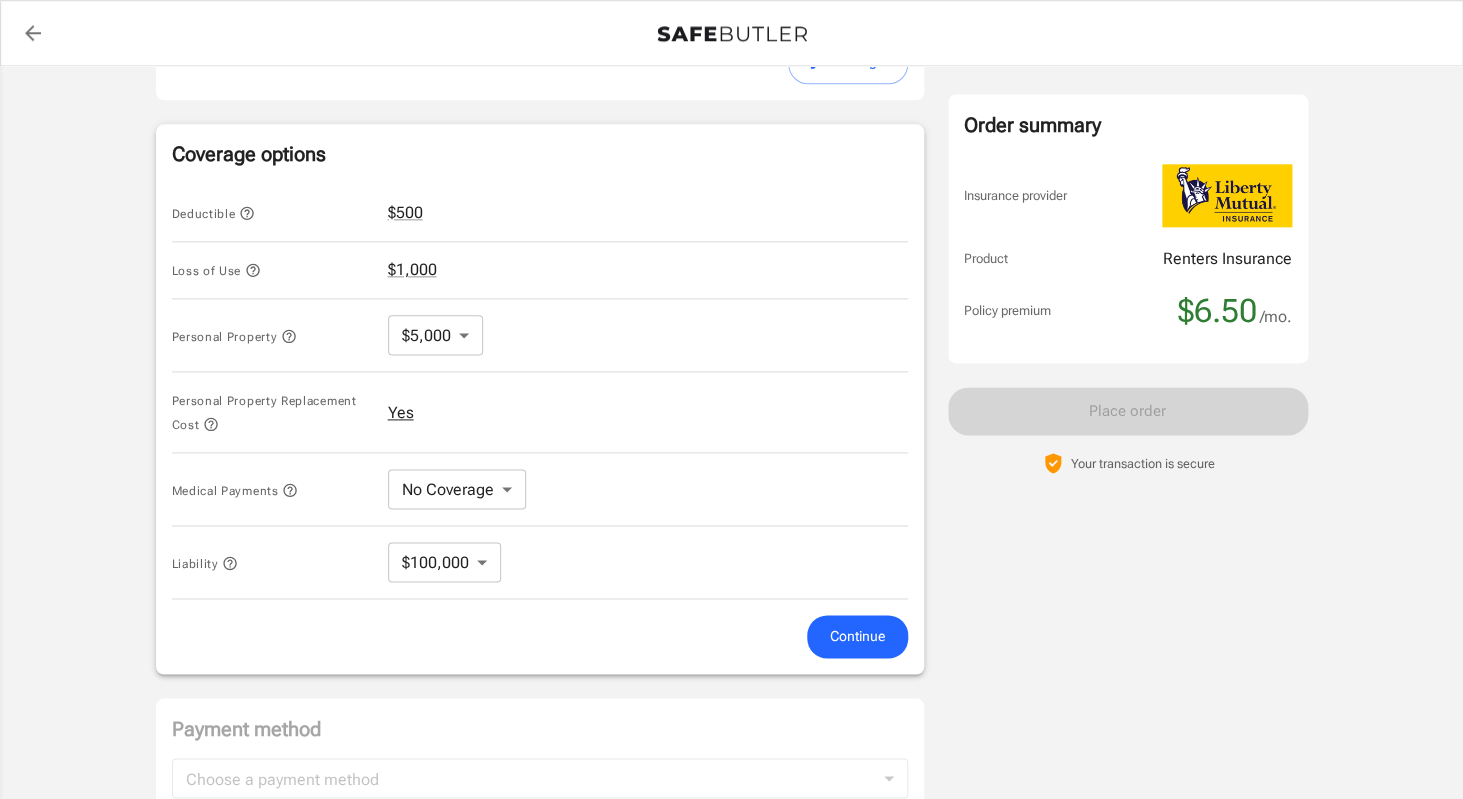 click on "Yes" at bounding box center (401, 413) 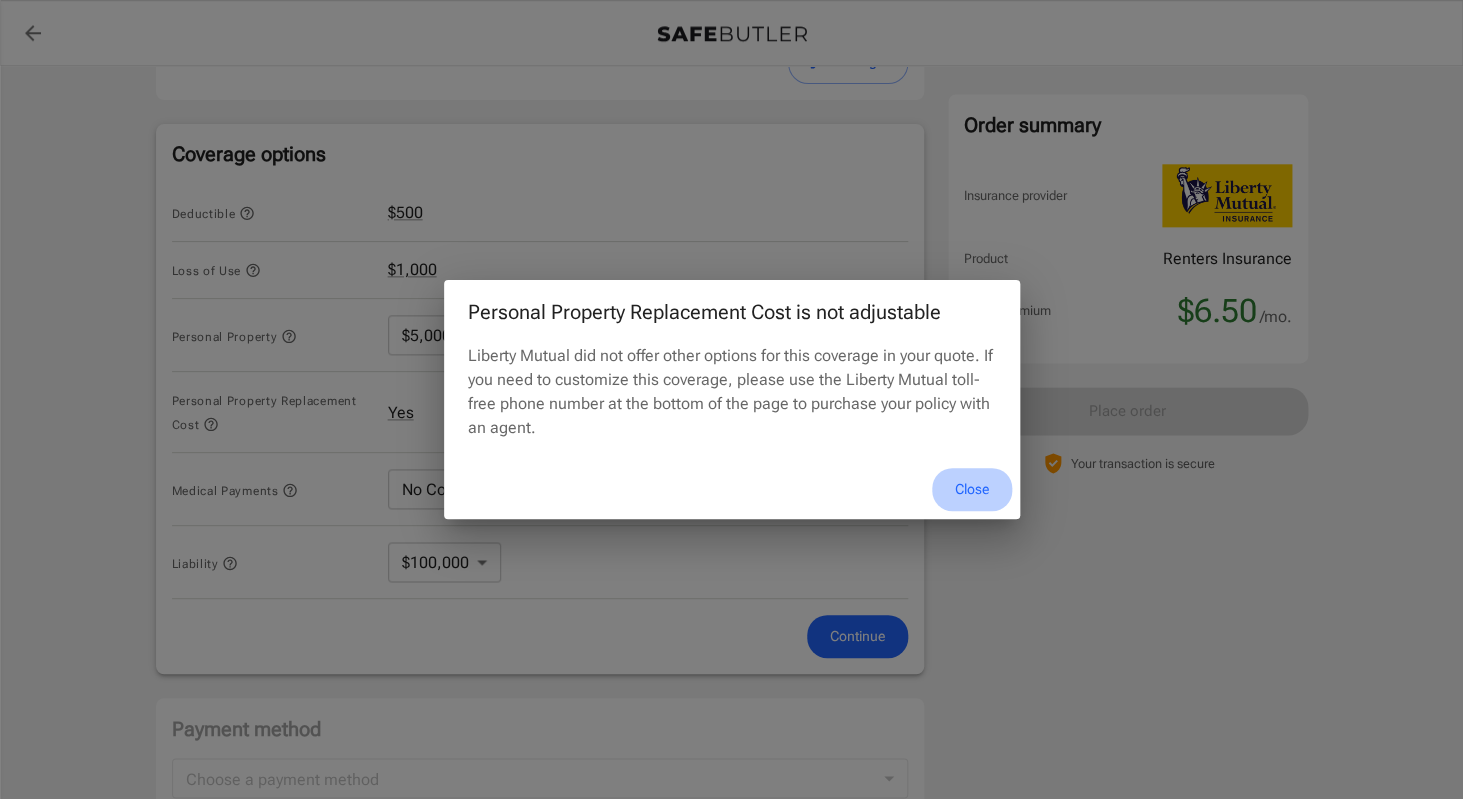 click on "Close" at bounding box center (972, 489) 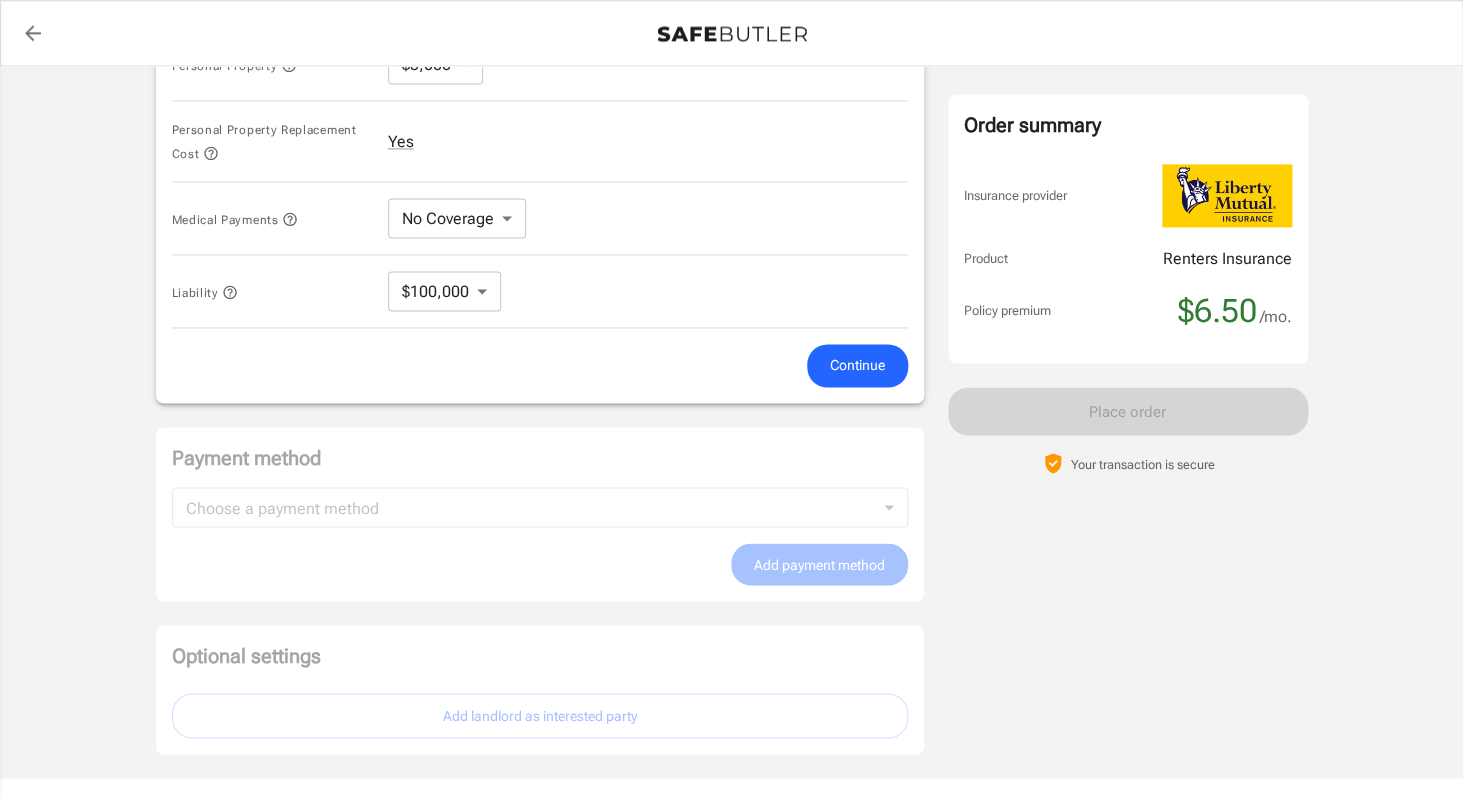 scroll, scrollTop: 1061, scrollLeft: 0, axis: vertical 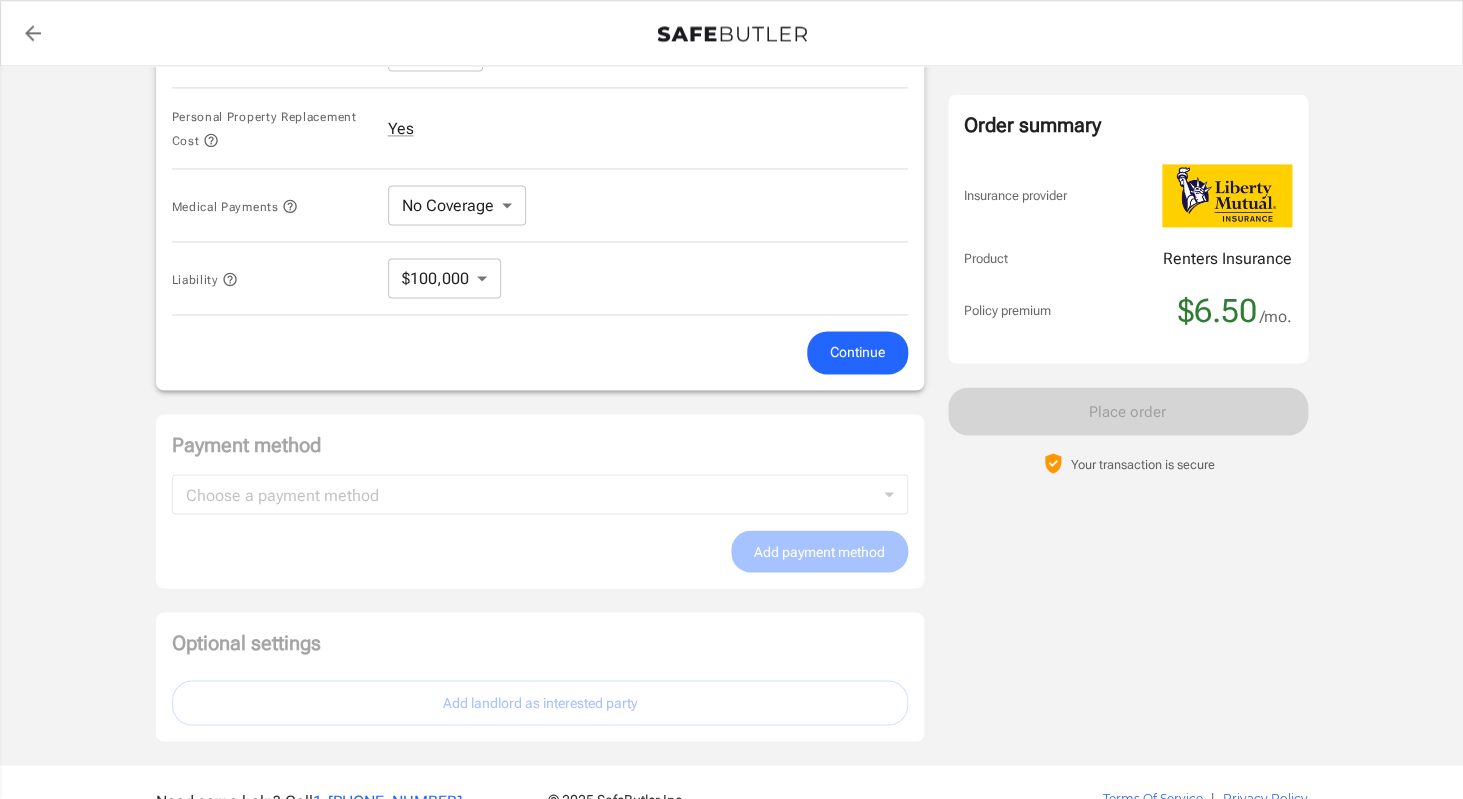 click on "Continue" at bounding box center (857, 352) 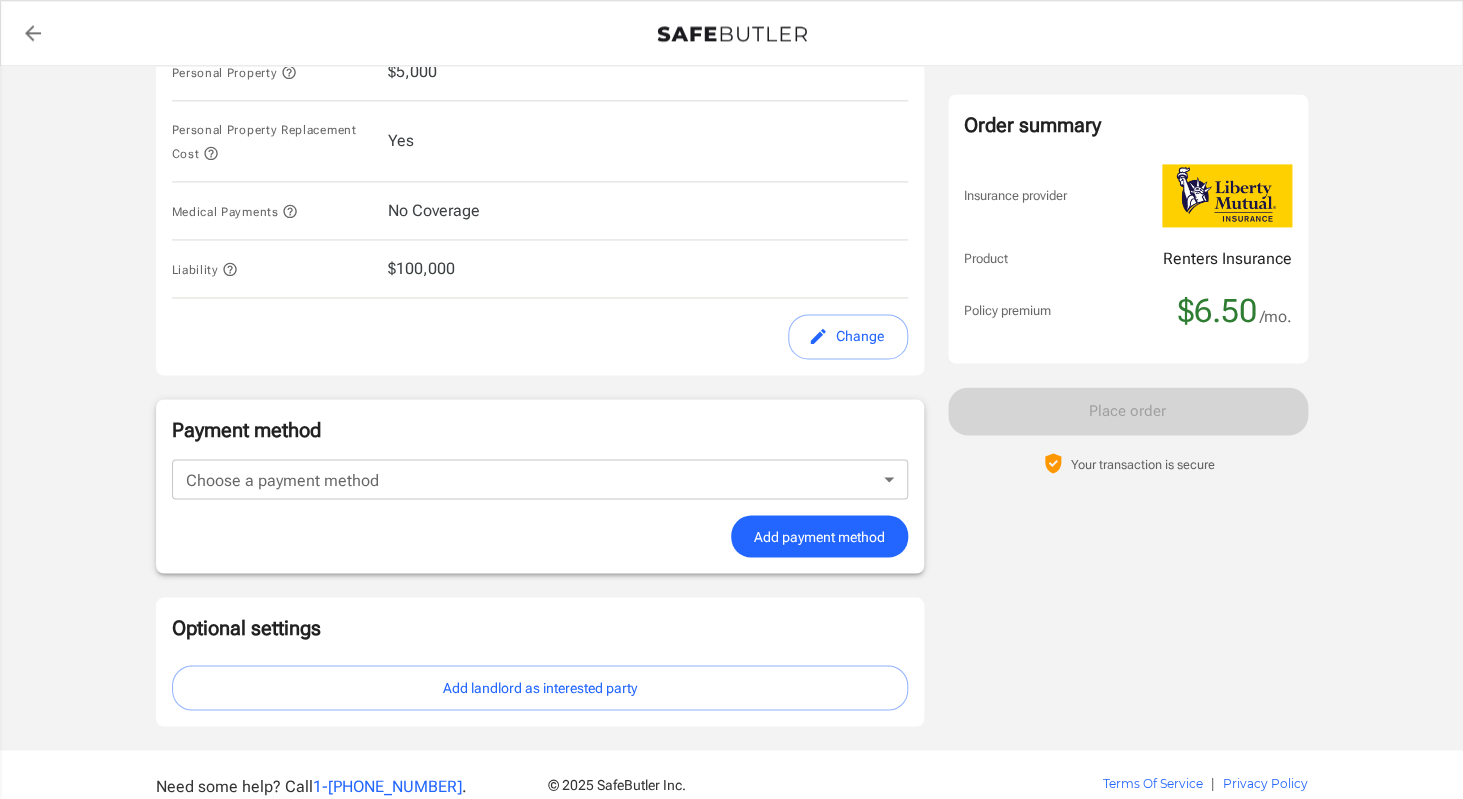 scroll, scrollTop: 973, scrollLeft: 0, axis: vertical 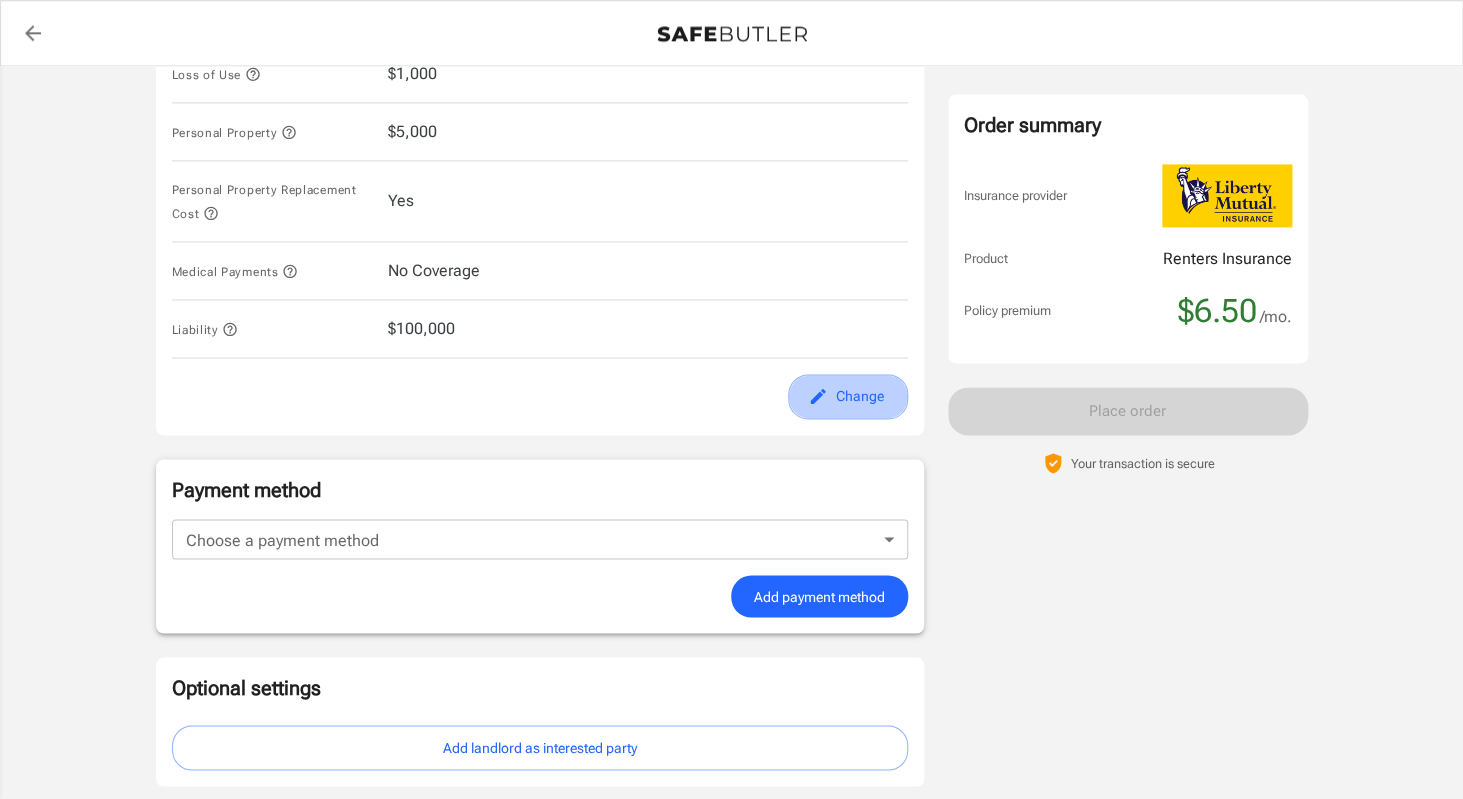 click on "Change" at bounding box center (848, 396) 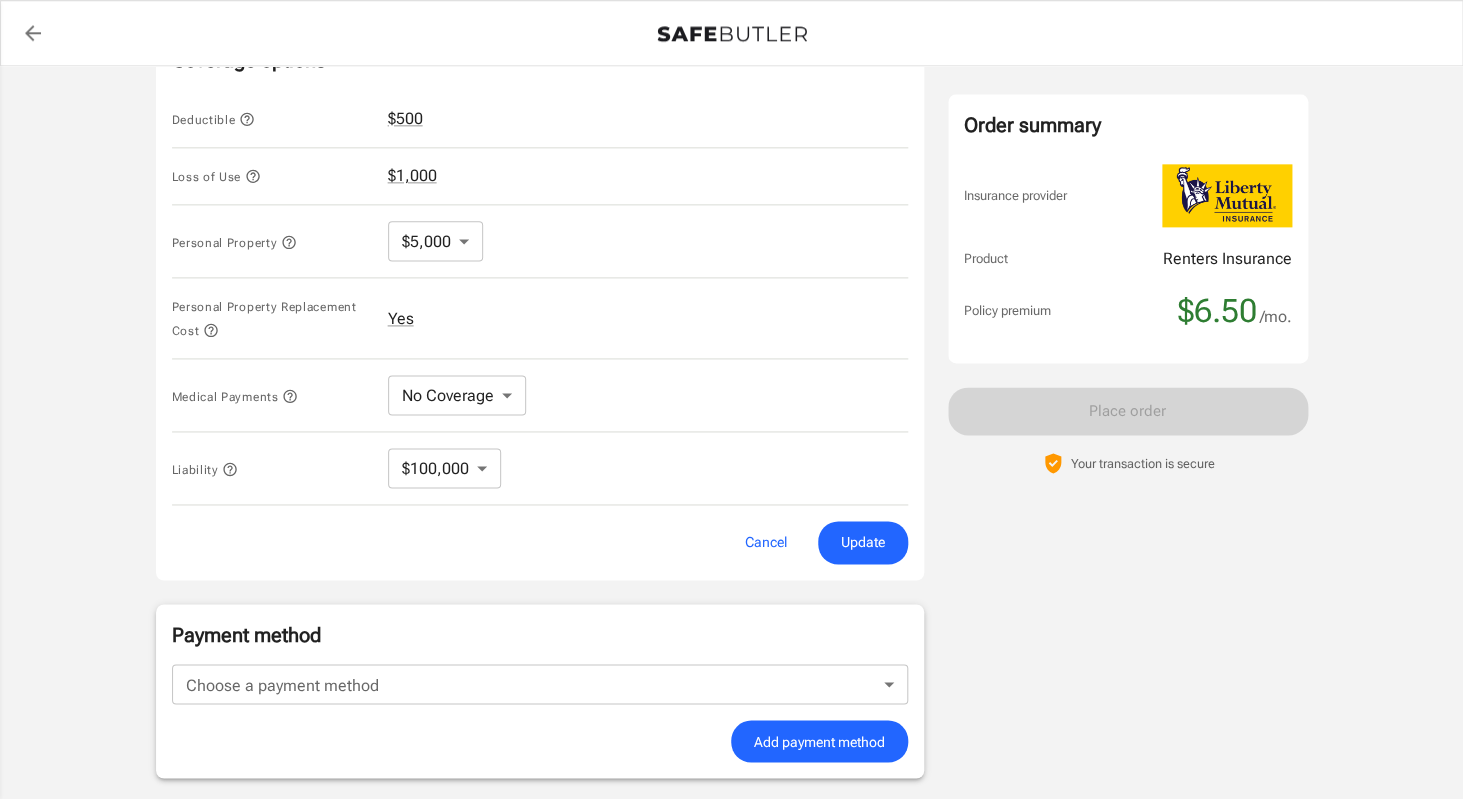 scroll, scrollTop: 849, scrollLeft: 0, axis: vertical 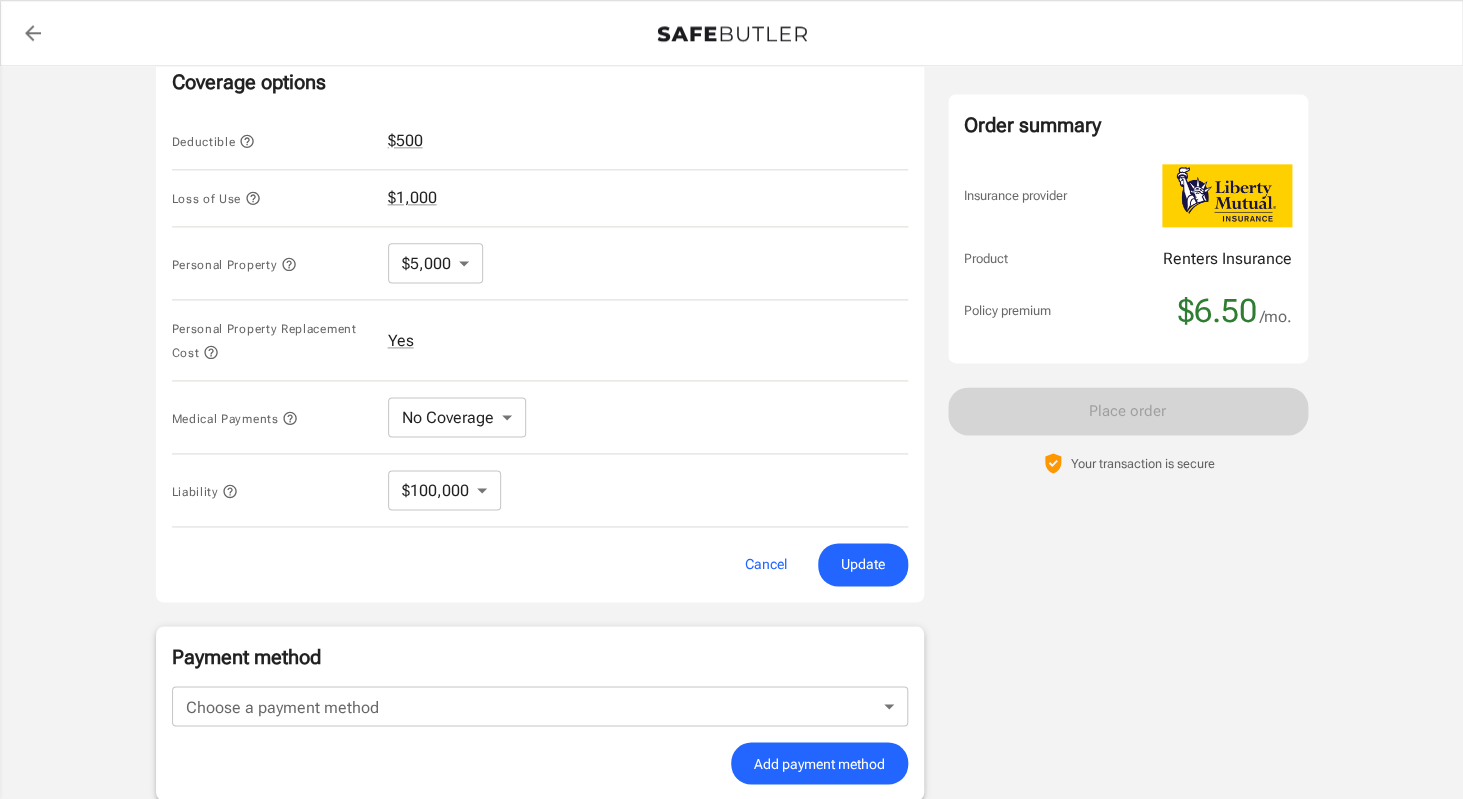 click on "Policy premium $ 6.50 /mo Liberty Mutual Renters Insurance [STREET_ADDRESS][PERSON_NAME] Your address is standardized. [PERSON_NAME] Your spouse and live-in family are automatically covered.  Learn More Your details Policy start date [DATE] Email [EMAIL_ADDRESS][DOMAIN_NAME] Phone [PHONE_NUMBER] Building type Low rise (8 stories or less) Lived for over 6 months No Previous Address [STREET_ADDRESS] Change Coverage options Deductible   $500 Loss of Use   $1,000 Personal Property   $5,000 5000 ​ Personal Property Replacement Cost   Yes Medical Payments   No Coverage No Coverage ​ Liability   $100,000 100000 ​ Cancel Update Payment method Choose a payment method ​ Choose a payment method Add payment method Optional settings Add landlord as interested party Order summary Insurance provider Product Renters Insurance Policy premium $6.50 /mo. Online purchase discount applied. $6.50" at bounding box center [731, 134] 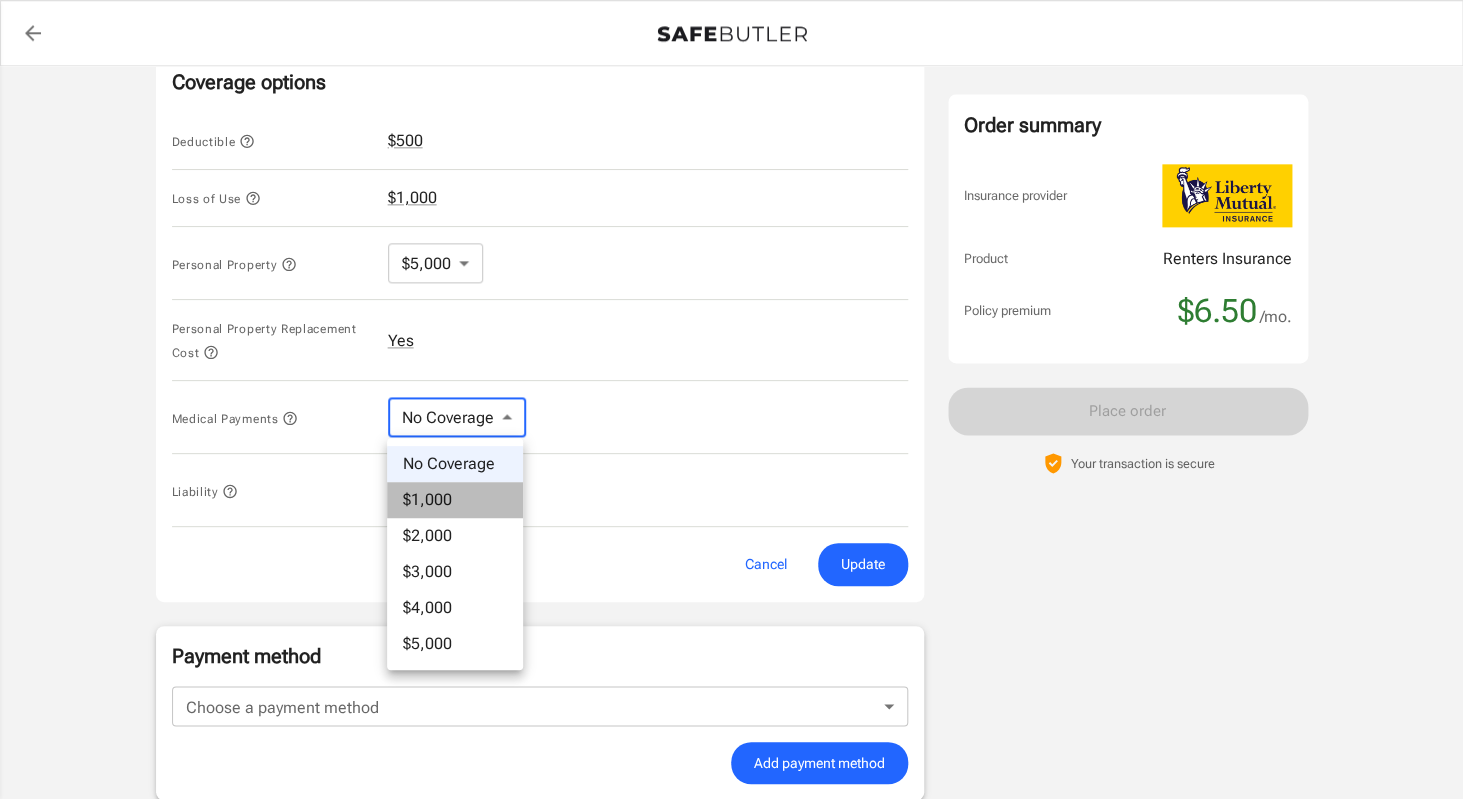 click on "$1,000" at bounding box center [455, 500] 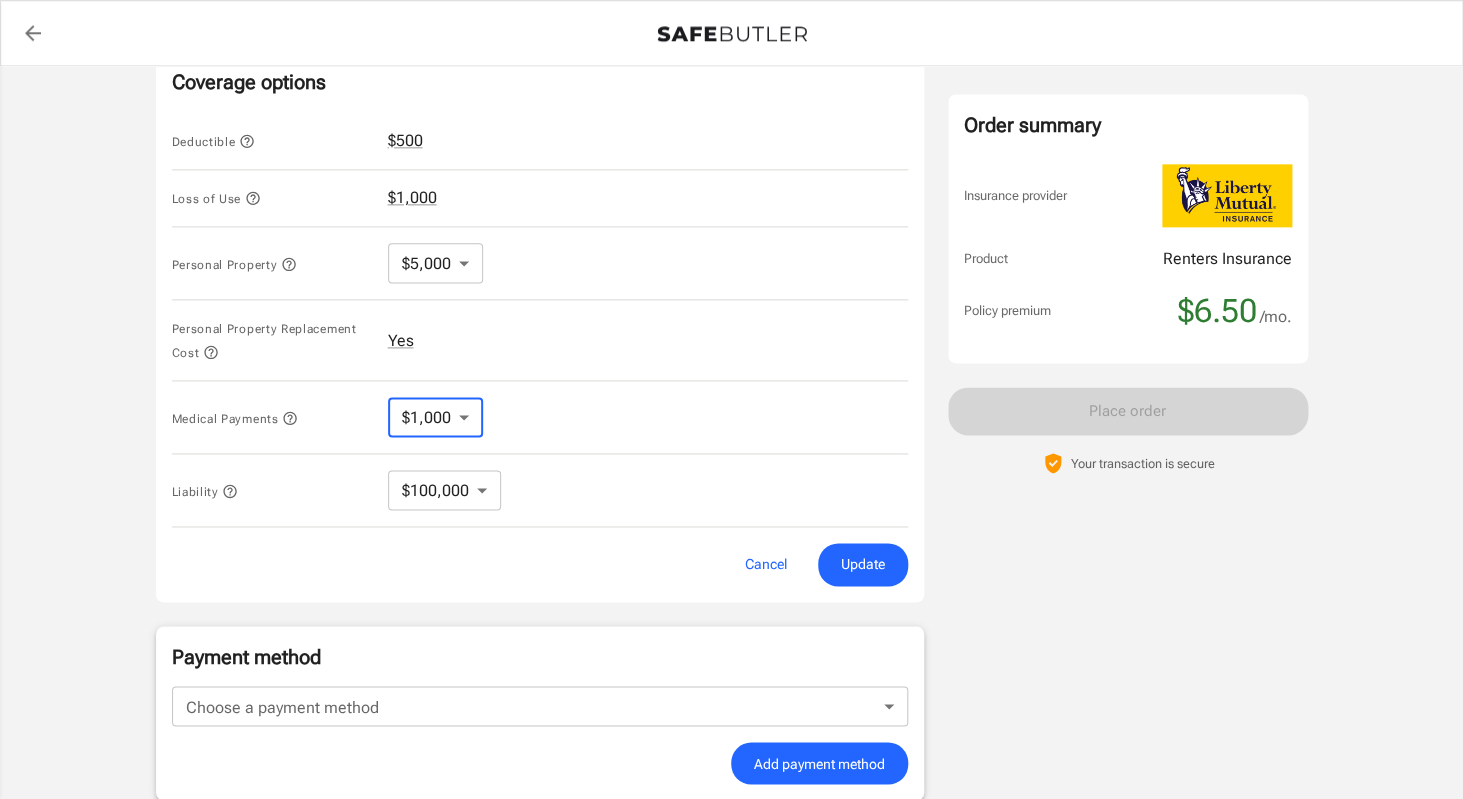 click on "Order summary Insurance provider Product Renters Insurance Policy premium $6.50 /mo. Online purchase discount applied. Payment frequency No additional fees. [DATE] Due $6.50 Place order   Your transaction is secure" at bounding box center (1128, 97) 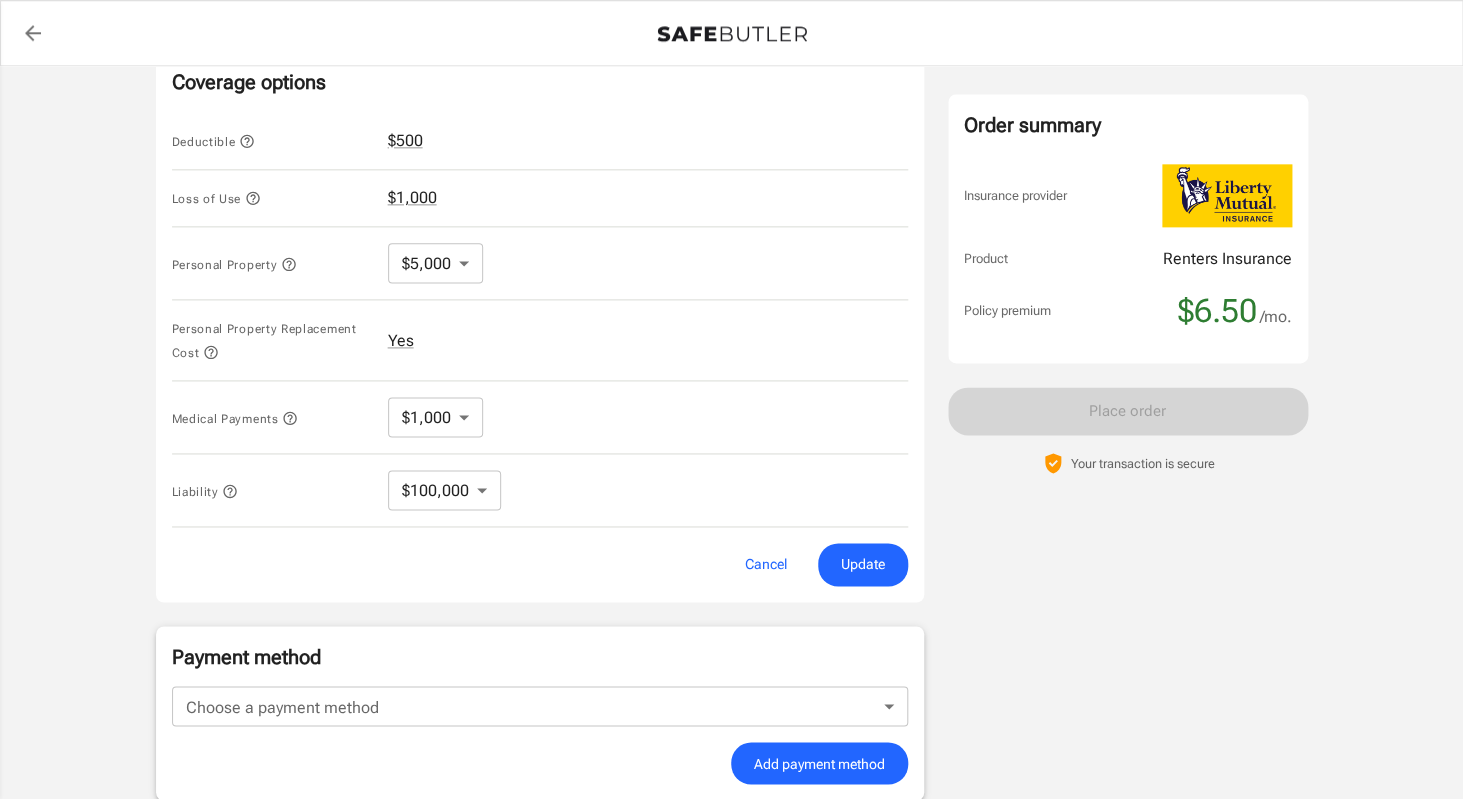 click on "Deductible   $500 Loss of Use   $1,000 Personal Property   $5,000 5000 ​ Personal Property Replacement Cost   Yes Medical Payments   $1,000 1000 ​ Liability   $100,000 100000 ​ Cancel Update" at bounding box center [540, 349] 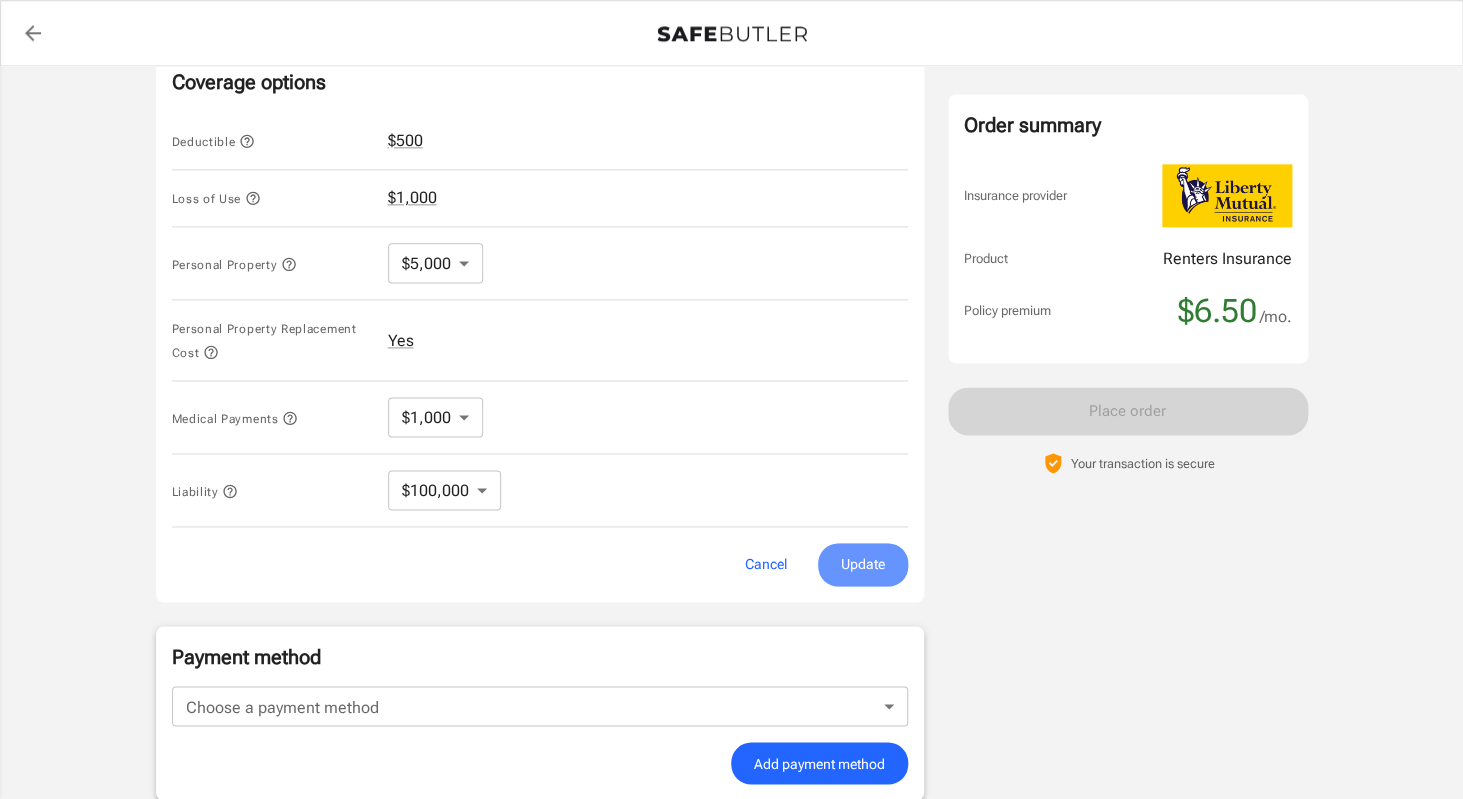 click on "Update" at bounding box center (863, 564) 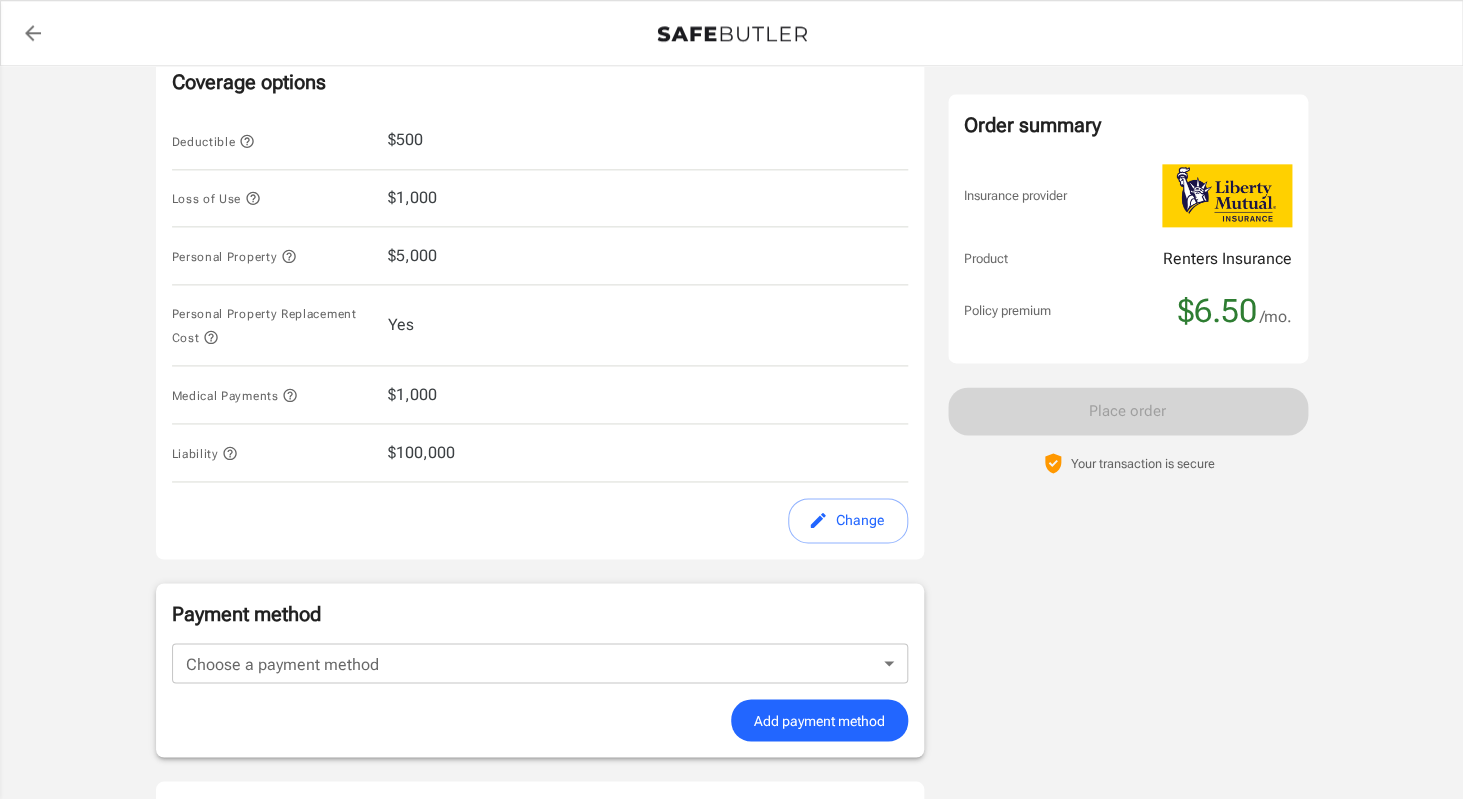 click on "$1,000" at bounding box center [412, 198] 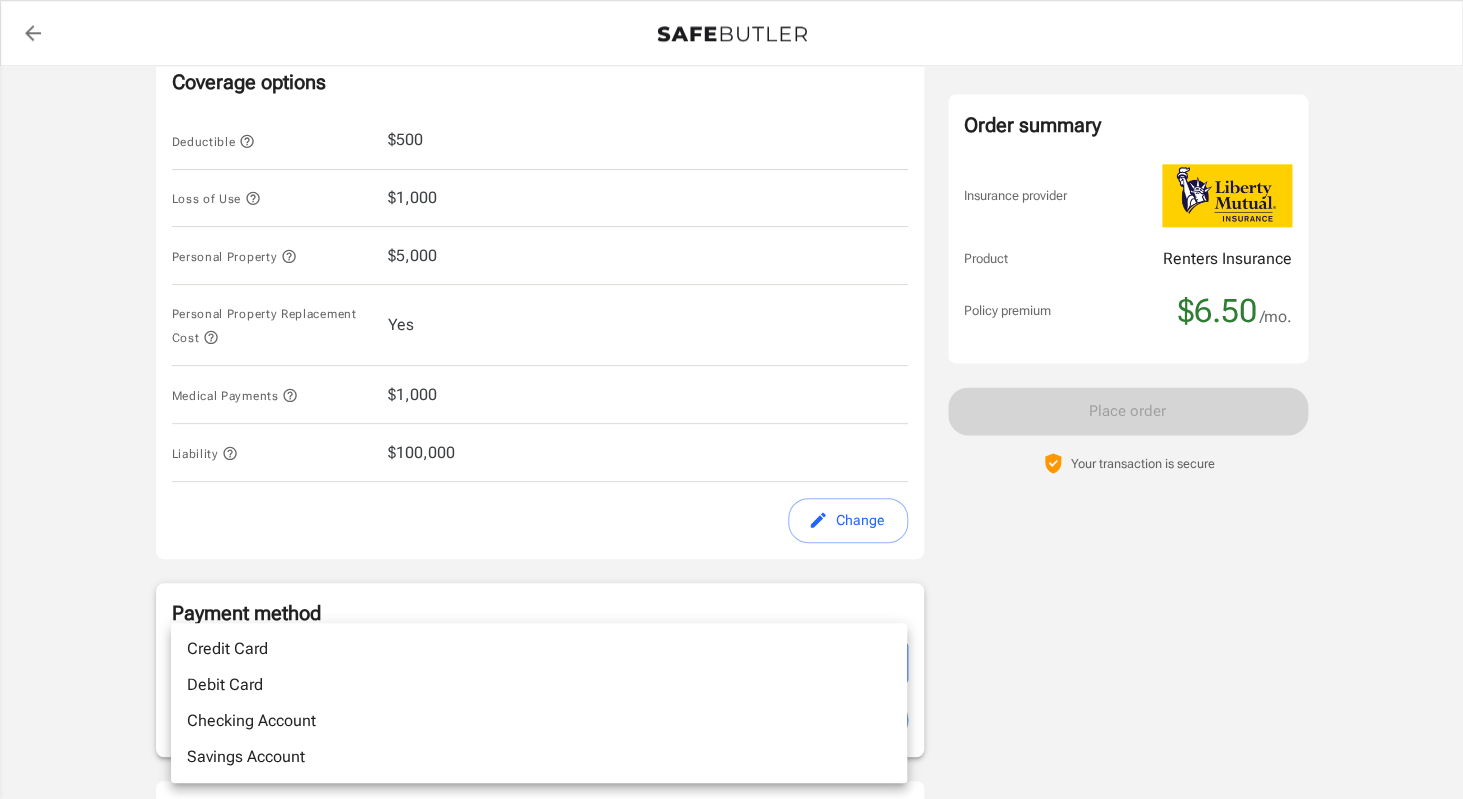 click on "Policy premium $ 6.50 /mo Liberty Mutual Renters Insurance [STREET_ADDRESS][PERSON_NAME] Your address is standardized. [PERSON_NAME] Your spouse and live-in family are automatically covered.  Learn More Your details Policy start date [DATE] Email [EMAIL_ADDRESS][DOMAIN_NAME] Phone [PHONE_NUMBER] Building type Low rise (8 stories or less) Lived for over 6 months No Previous Address [STREET_ADDRESS] Change Coverage options Deductible   $500 Loss of Use   $1,000 Personal Property   $5,000 Personal Property Replacement Cost   Yes Medical Payments   $1,000 Liability   $100,000 Change Payment method Choose a payment method ​ Choose a payment method Add payment method Optional settings Add landlord as interested party Order summary Insurance provider Product Renters Insurance Policy premium $6.50 /mo. Online purchase discount applied. Payment frequency No additional fees. [DATE] Due   1-" at bounding box center [731, 112] 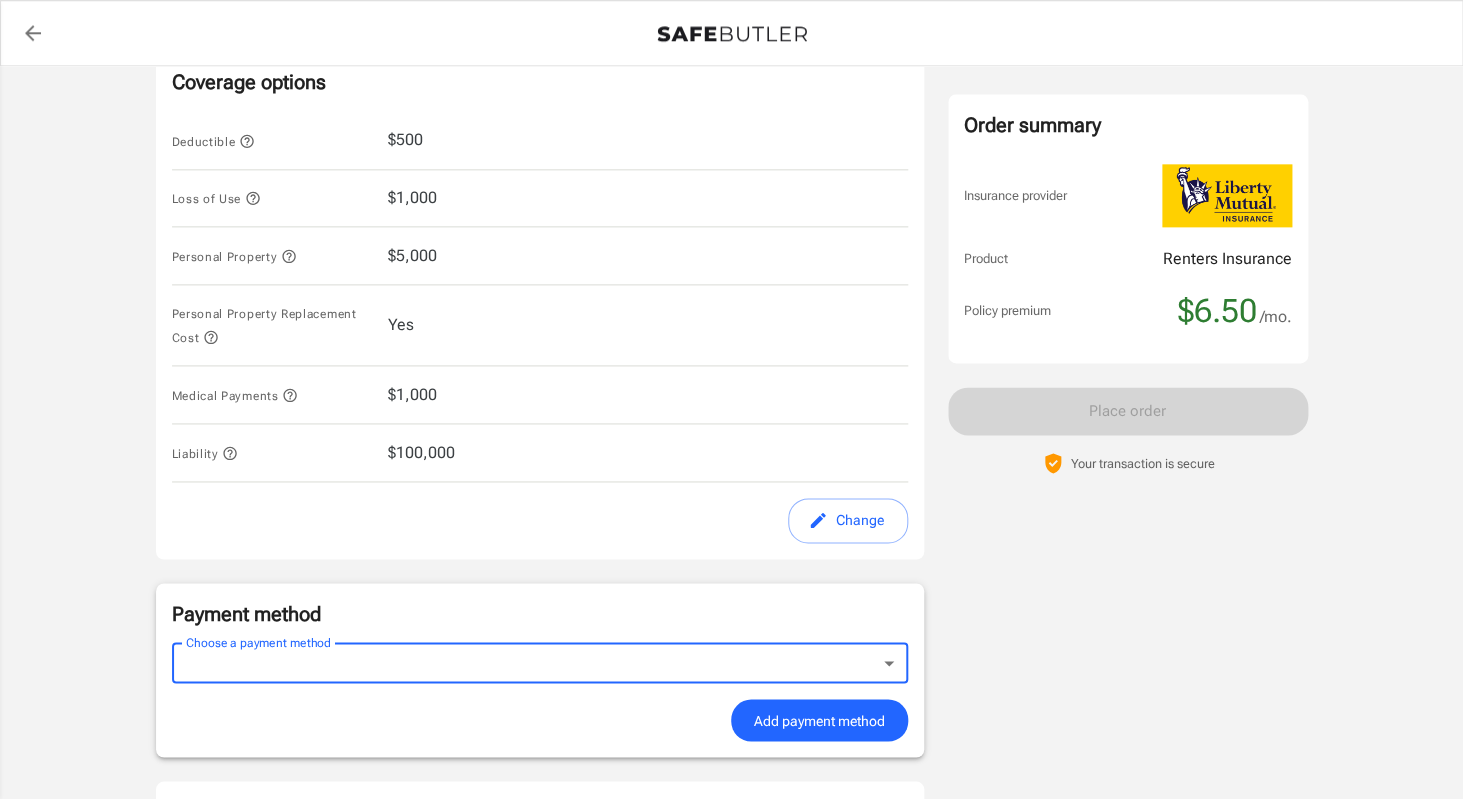 click on "$1,000" at bounding box center (412, 395) 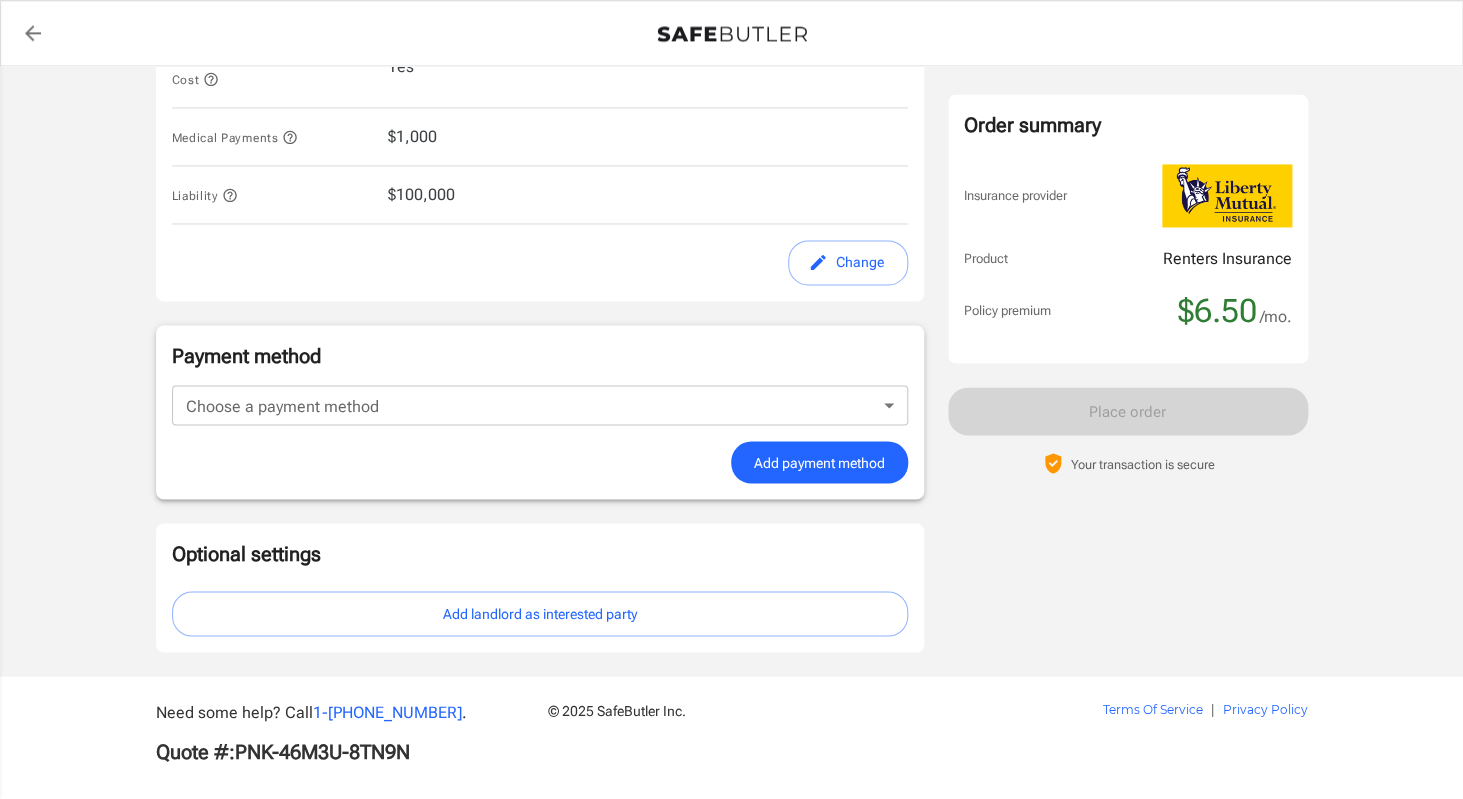 scroll, scrollTop: 1127, scrollLeft: 0, axis: vertical 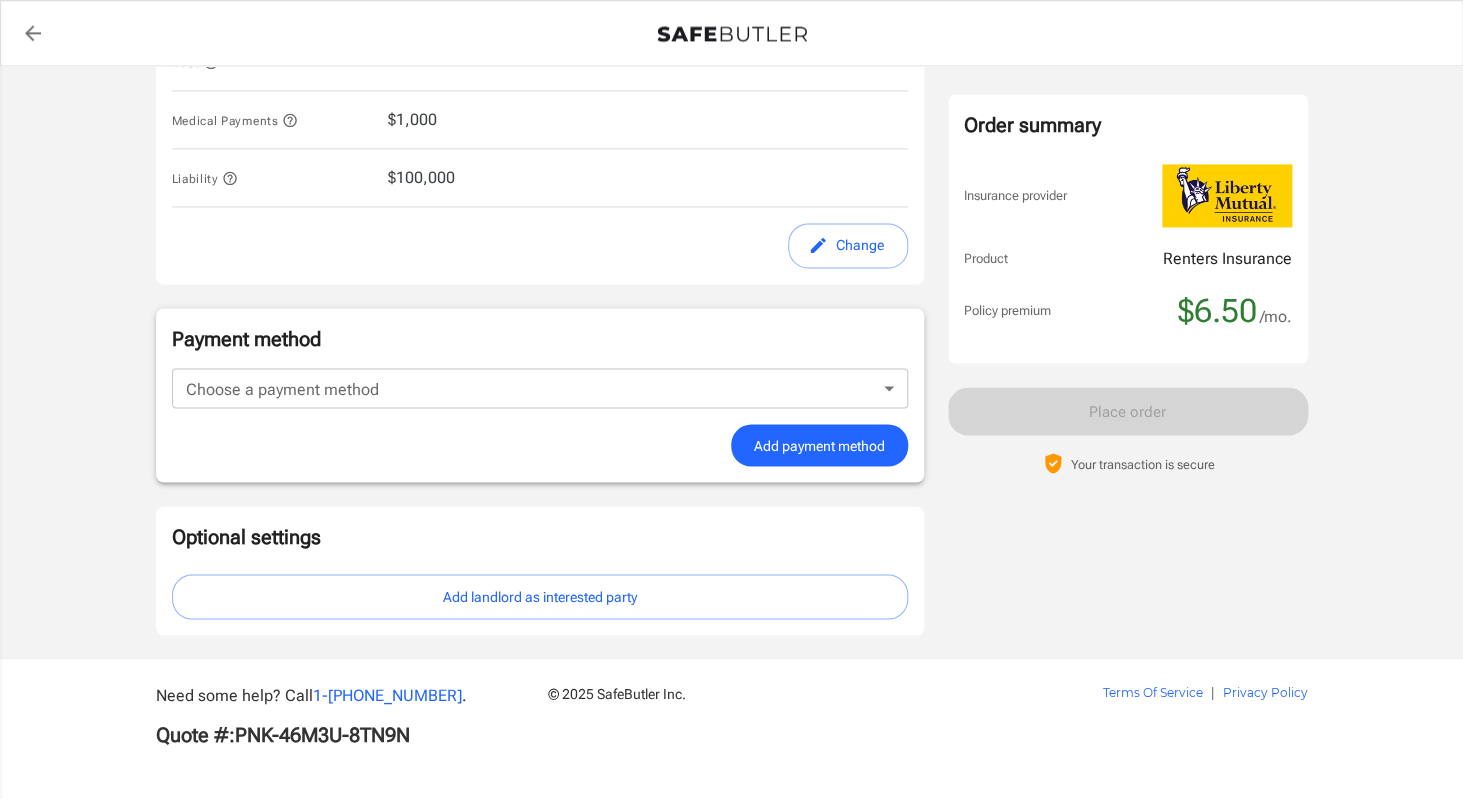 click on "Order summary Insurance provider Product Renters Insurance Policy premium $6.50 /mo. Online purchase discount applied. Payment frequency No additional fees. [DATE] Due $6.50 Place order   Your transaction is secure" at bounding box center (1128, -200) 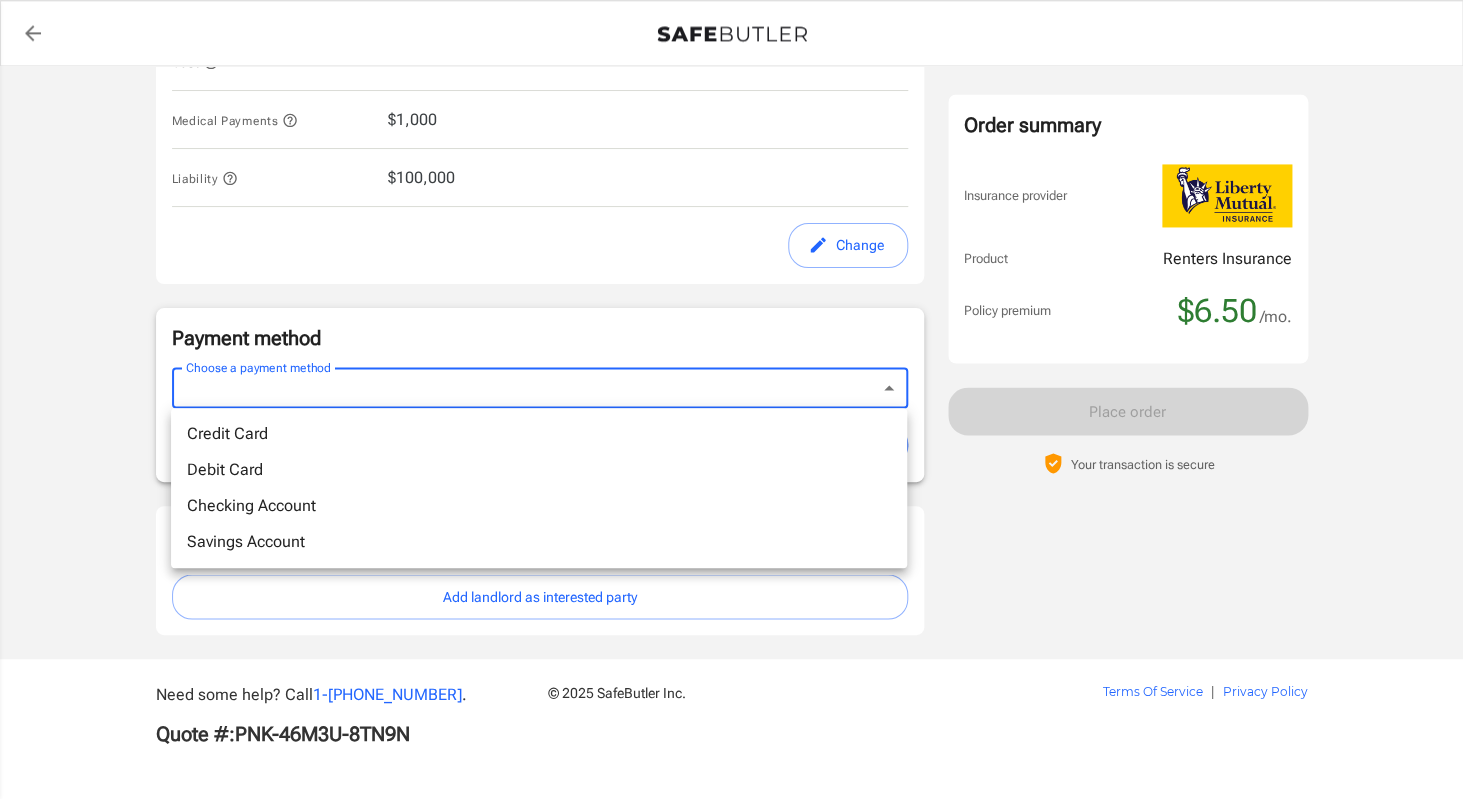 click on "Policy premium $ 6.50 /mo Liberty Mutual Renters Insurance [STREET_ADDRESS][PERSON_NAME] Your address is standardized. [PERSON_NAME] Your spouse and live-in family are automatically covered.  Learn More Your details Policy start date [DATE] Email [EMAIL_ADDRESS][DOMAIN_NAME] Phone [PHONE_NUMBER] Building type Low rise (8 stories or less) Lived for over 6 months No Previous Address [STREET_ADDRESS] Change Coverage options Deductible   $500 Loss of Use   $1,000 Personal Property   $5,000 Personal Property Replacement Cost   Yes Medical Payments   $1,000 Liability   $100,000 Change Payment method Choose a payment method ​ Choose a payment method Add payment method Optional settings Add landlord as interested party Order summary Insurance provider Product Renters Insurance Policy premium $6.50 /mo. Online purchase discount applied. Payment frequency No additional fees. [DATE] Due   1-" at bounding box center (731, -163) 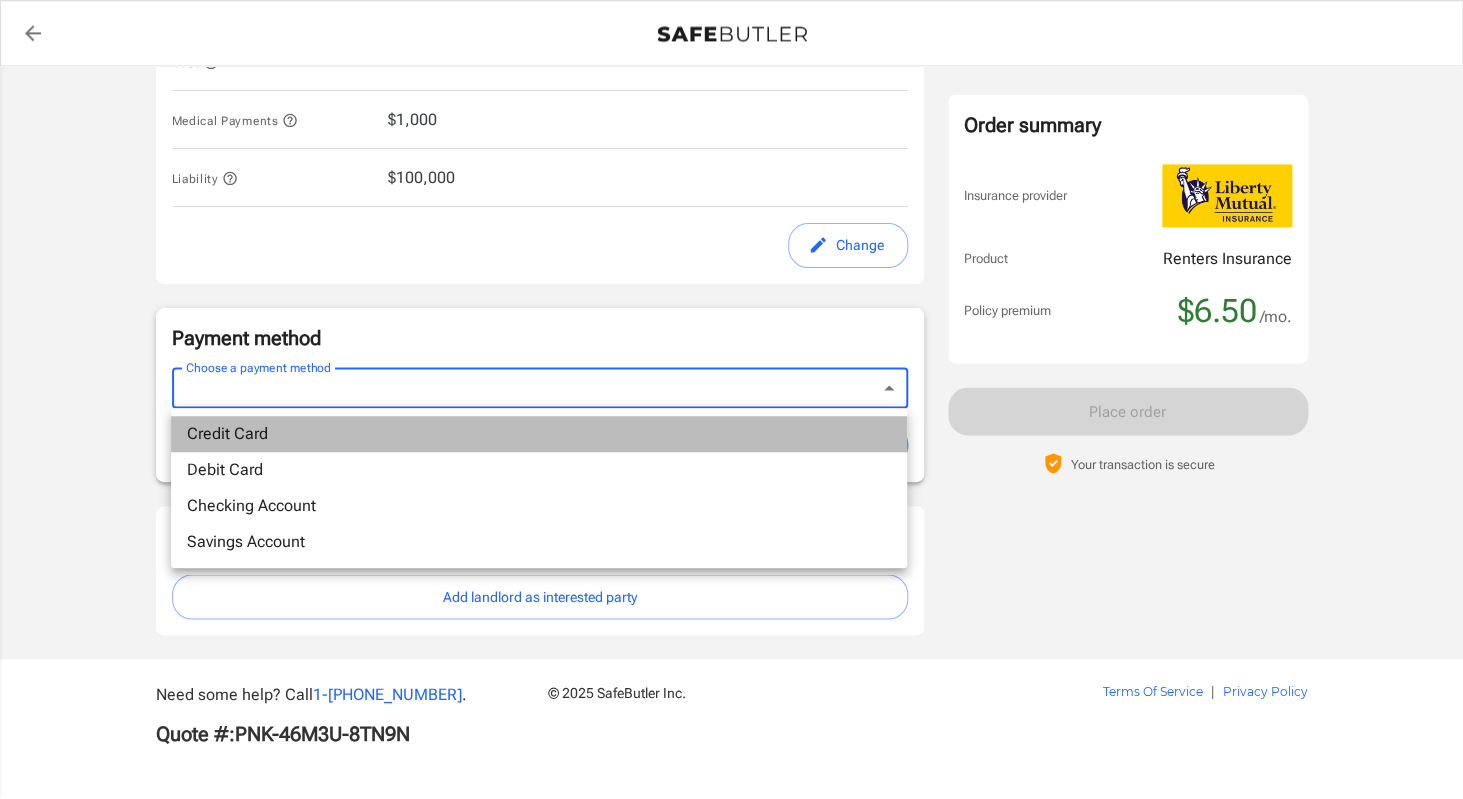 click on "Credit Card" at bounding box center (539, 434) 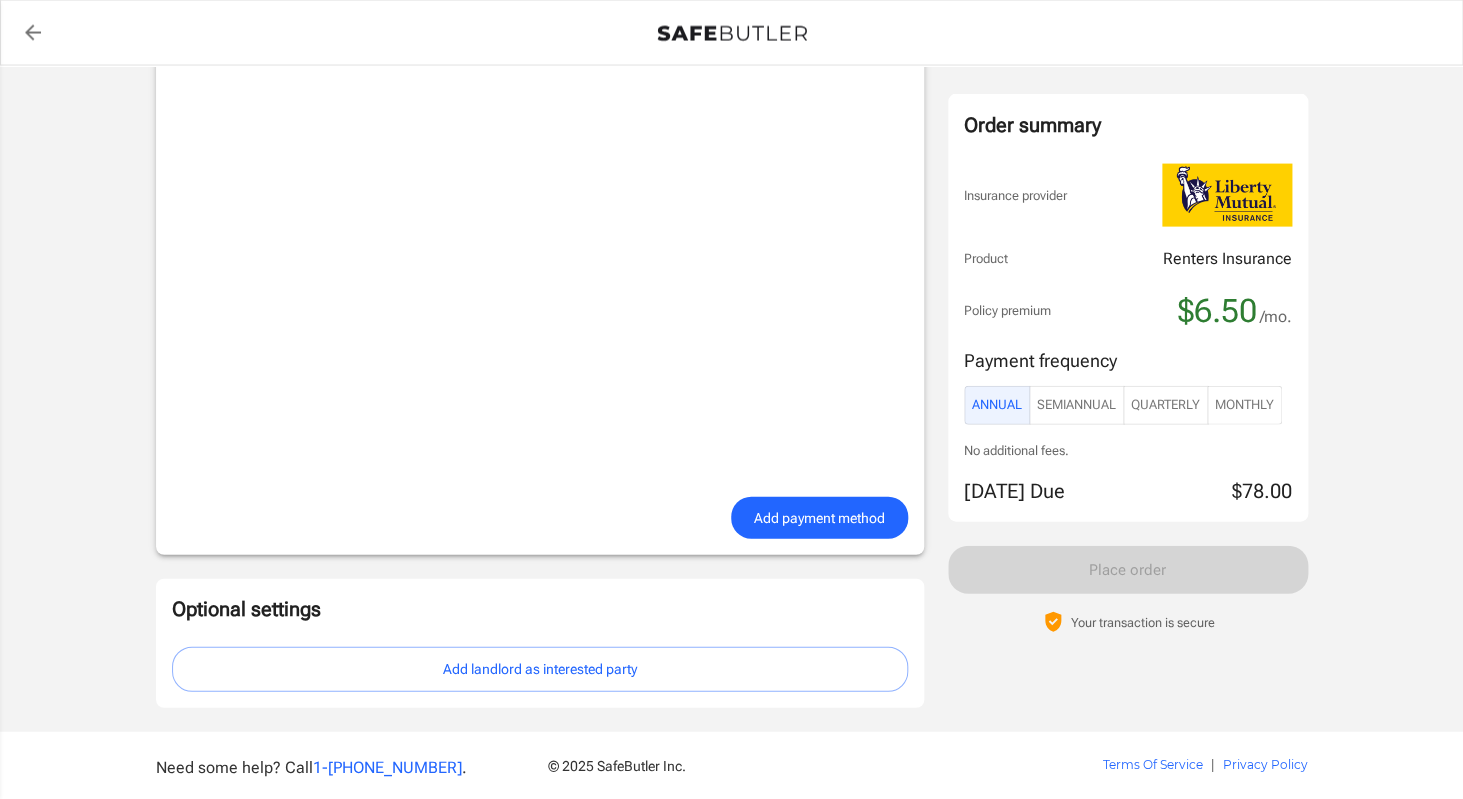 scroll, scrollTop: 1531, scrollLeft: 0, axis: vertical 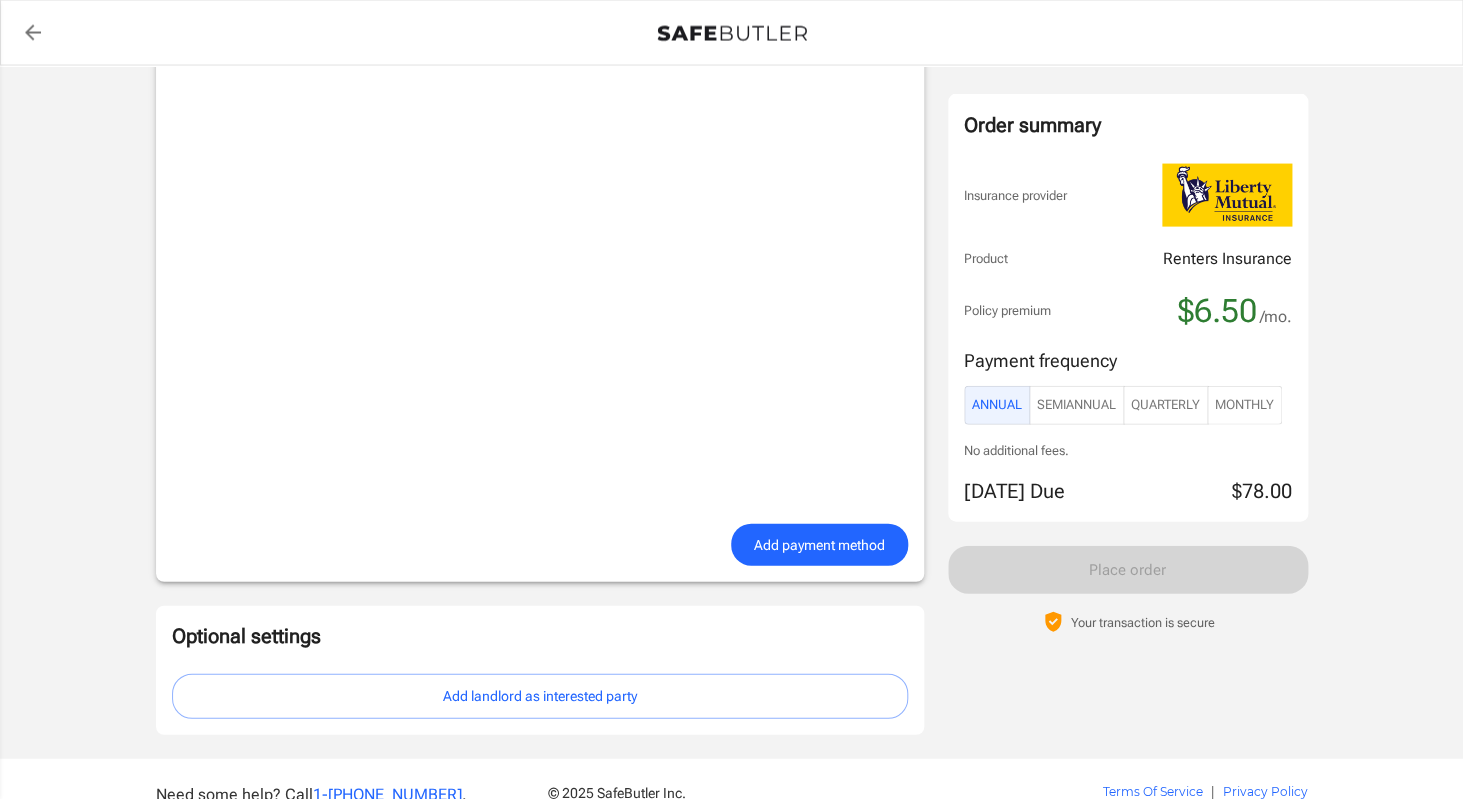 click on "SemiAnnual" at bounding box center (1076, 405) 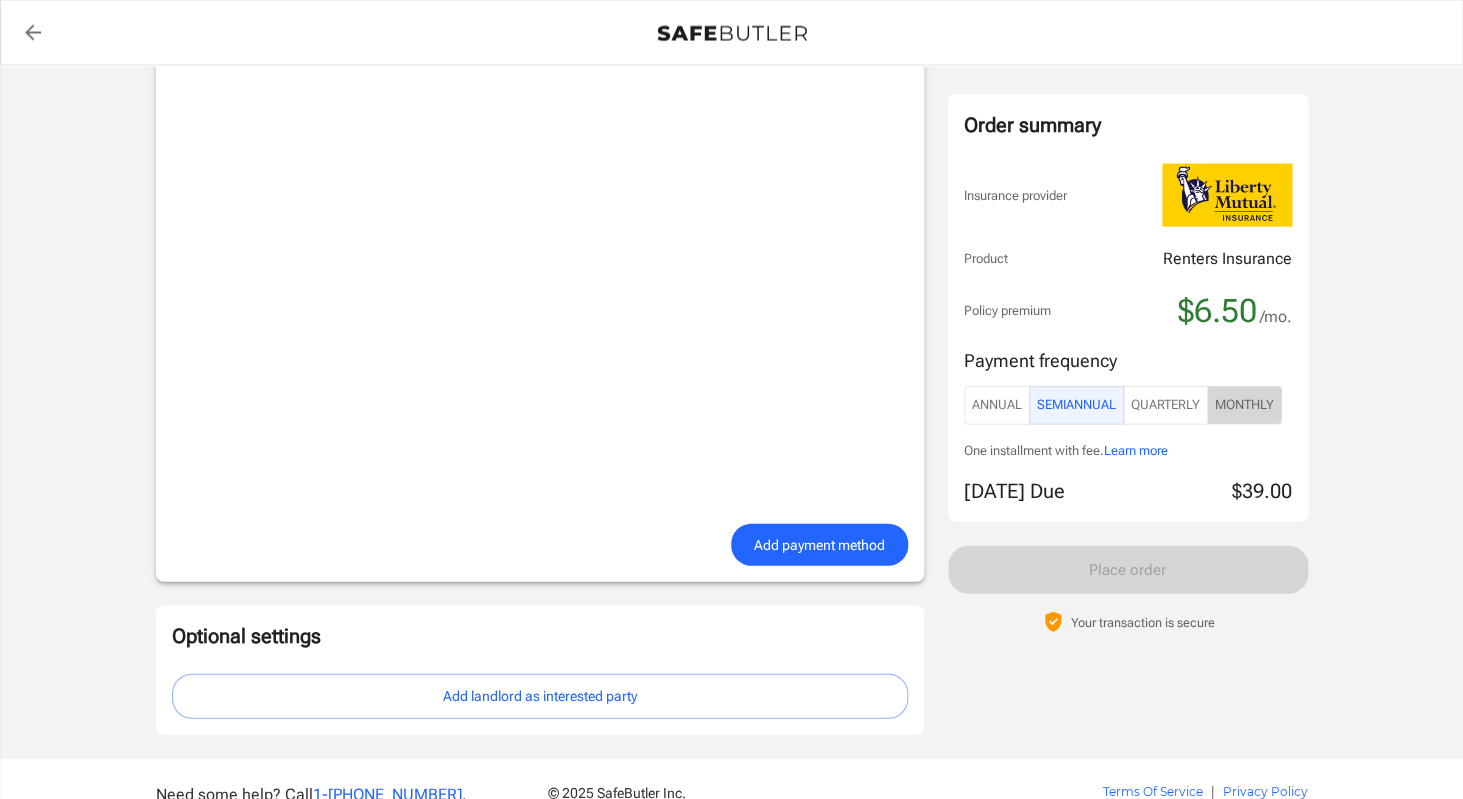click on "Monthly" at bounding box center [1244, 405] 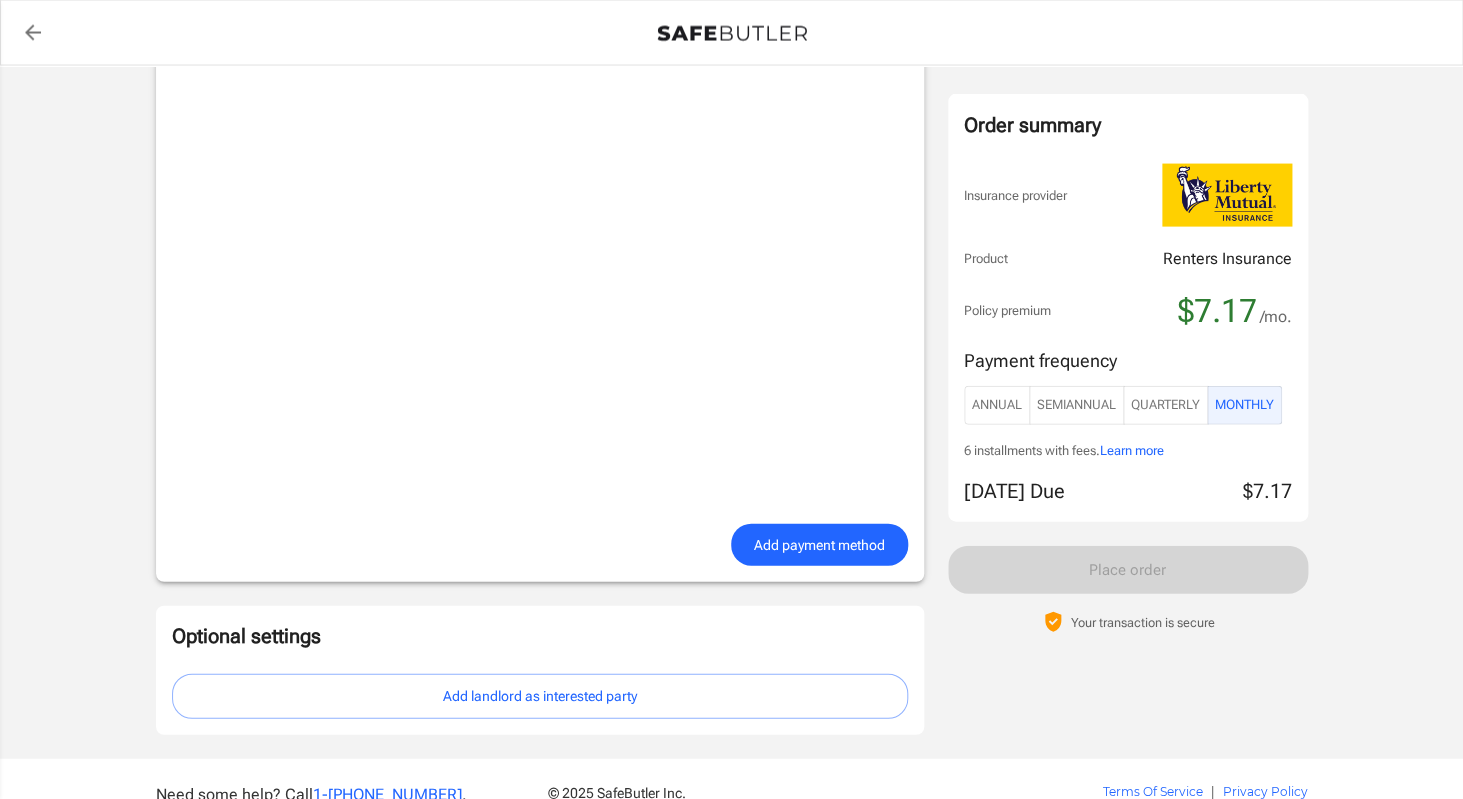 click on "Quarterly" at bounding box center (1165, 405) 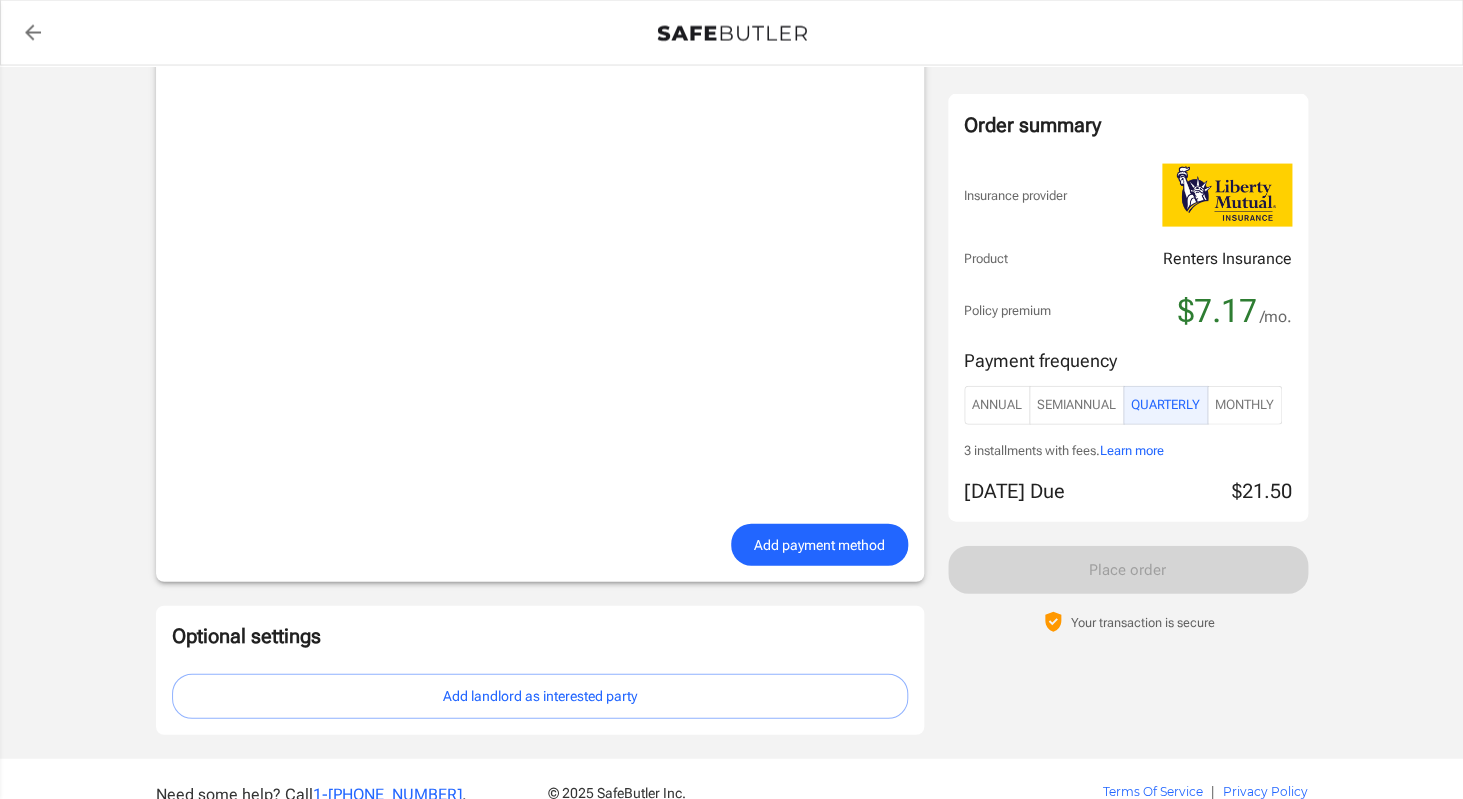 click on "SemiAnnual" at bounding box center [1076, 405] 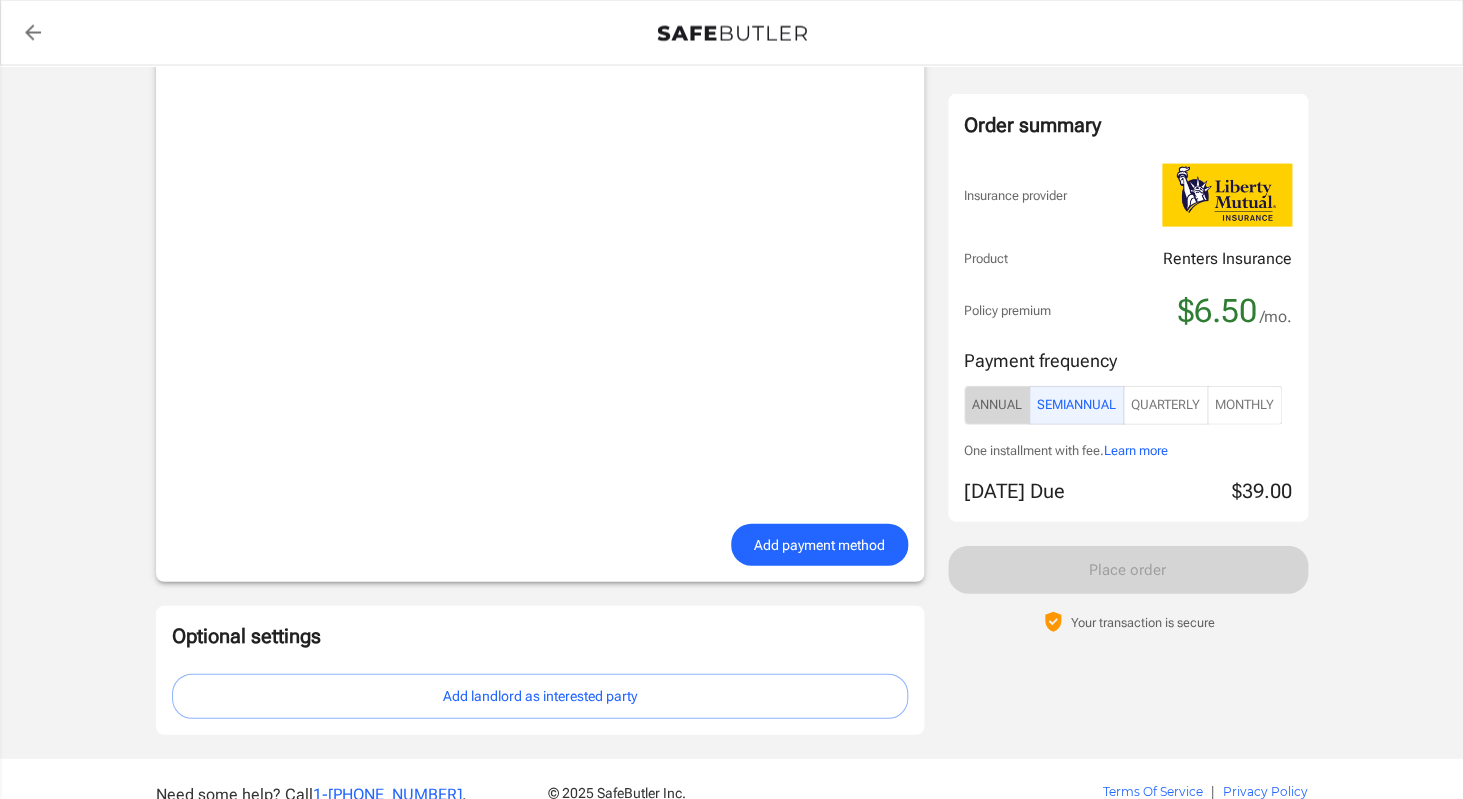 click on "Annual" at bounding box center [997, 405] 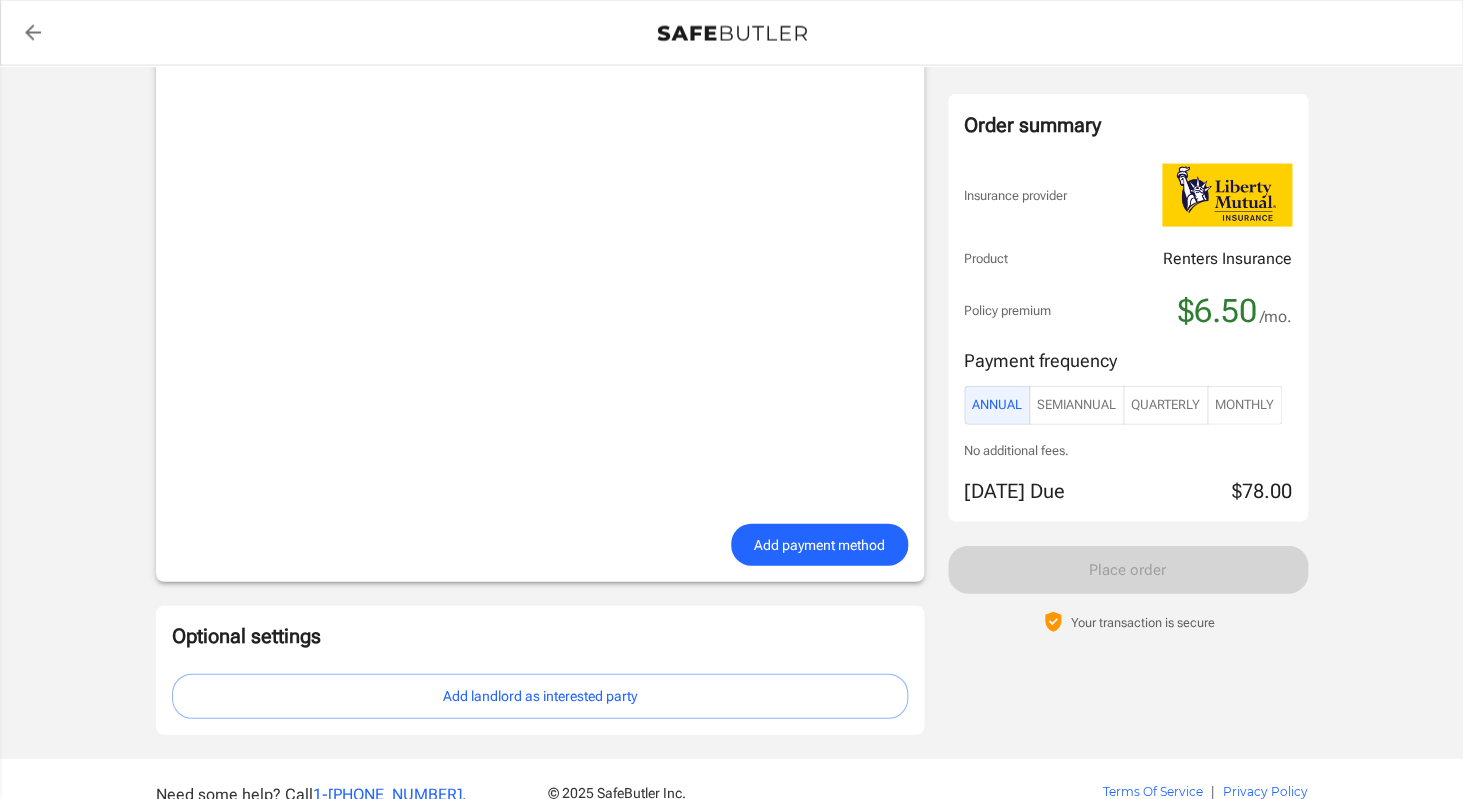 click on "Monthly" at bounding box center [1244, 405] 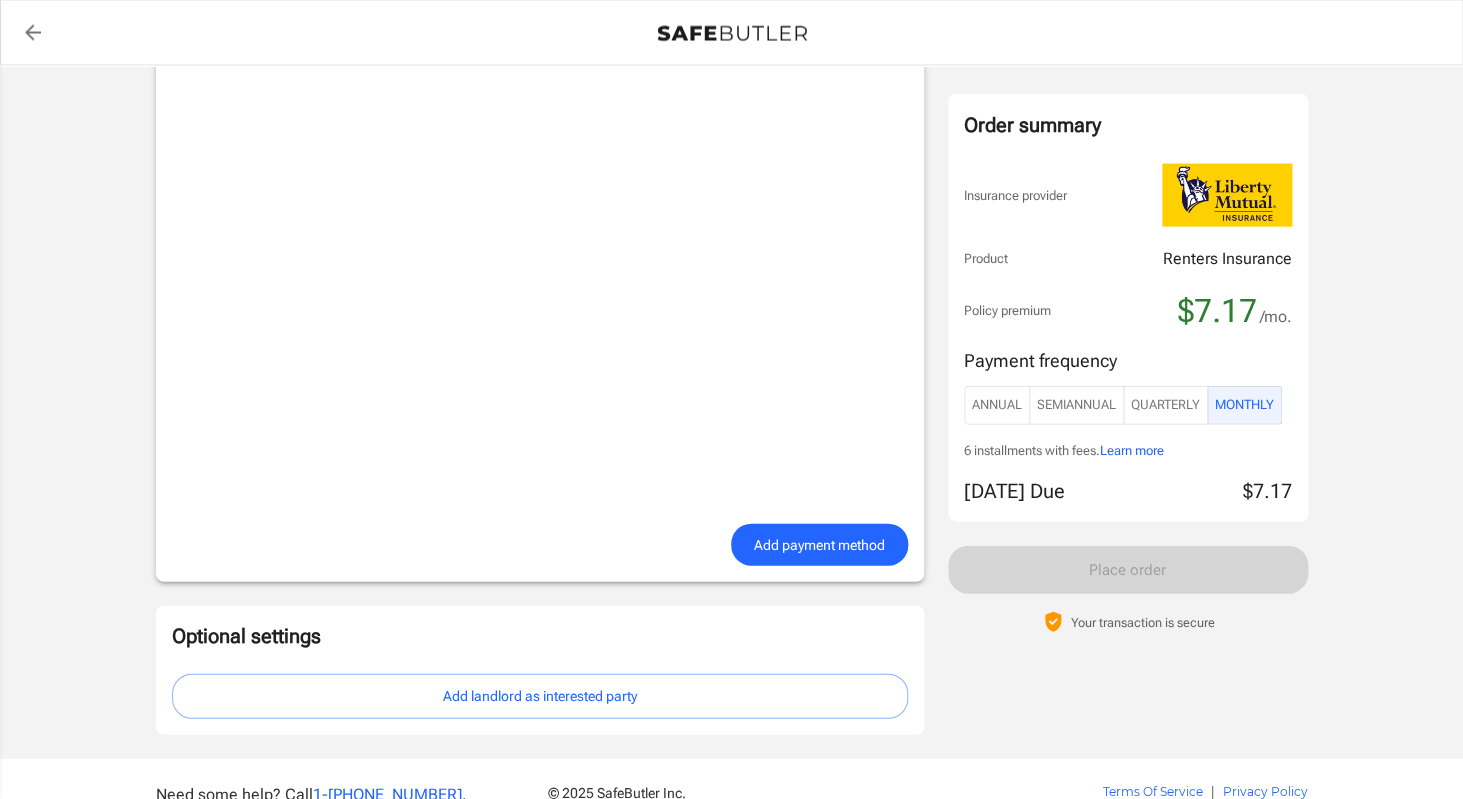click on "Policy premium $ 7.17 /mo Liberty Mutual Renters Insurance [STREET_ADDRESS][PERSON_NAME] Your address is standardized. [PERSON_NAME] Your spouse and live-in family are automatically covered.  Learn More Your details Policy start date [DATE] Email [EMAIL_ADDRESS][DOMAIN_NAME] Phone [PHONE_NUMBER] Building type Low rise (8 stories or less) Lived for over 6 months No Previous Address [STREET_ADDRESS] Change Coverage options Deductible   $500 Loss of Use   $1,000 Personal Property   $5,000 Personal Property Replacement Cost   Yes Medical Payments   $1,000 Liability   $100,000 Change Payment method Choose a payment method Credit Card credit Choose a payment method Add payment method Optional settings Add landlord as interested party Order summary Insurance provider Product Renters Insurance Policy premium $7.17 /mo. Online purchase discount applied. Payment frequency Annual SemiAnnual Quarterly Monthly 6 installments with fees.  Learn more" at bounding box center (731, -353) 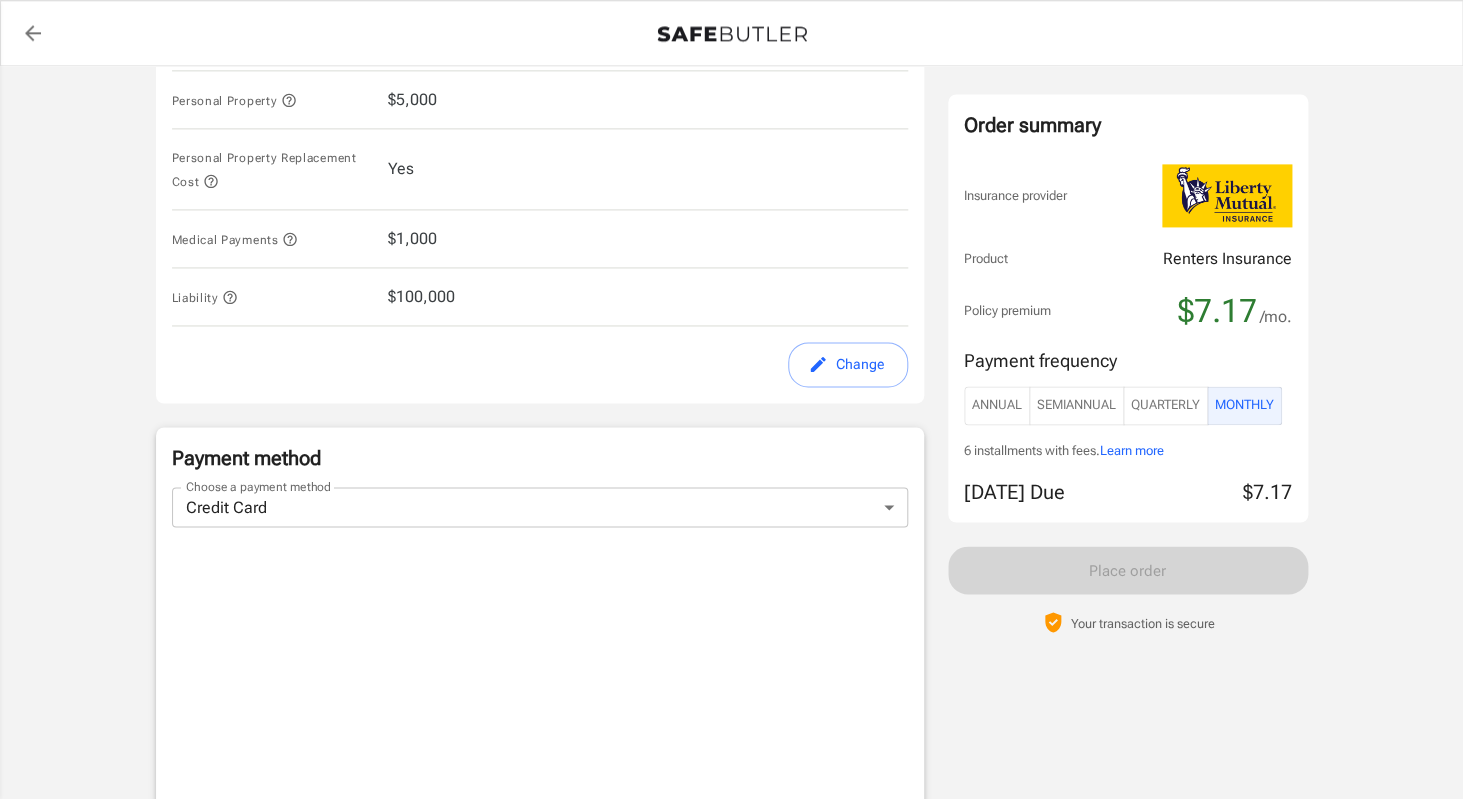 scroll, scrollTop: 717, scrollLeft: 0, axis: vertical 